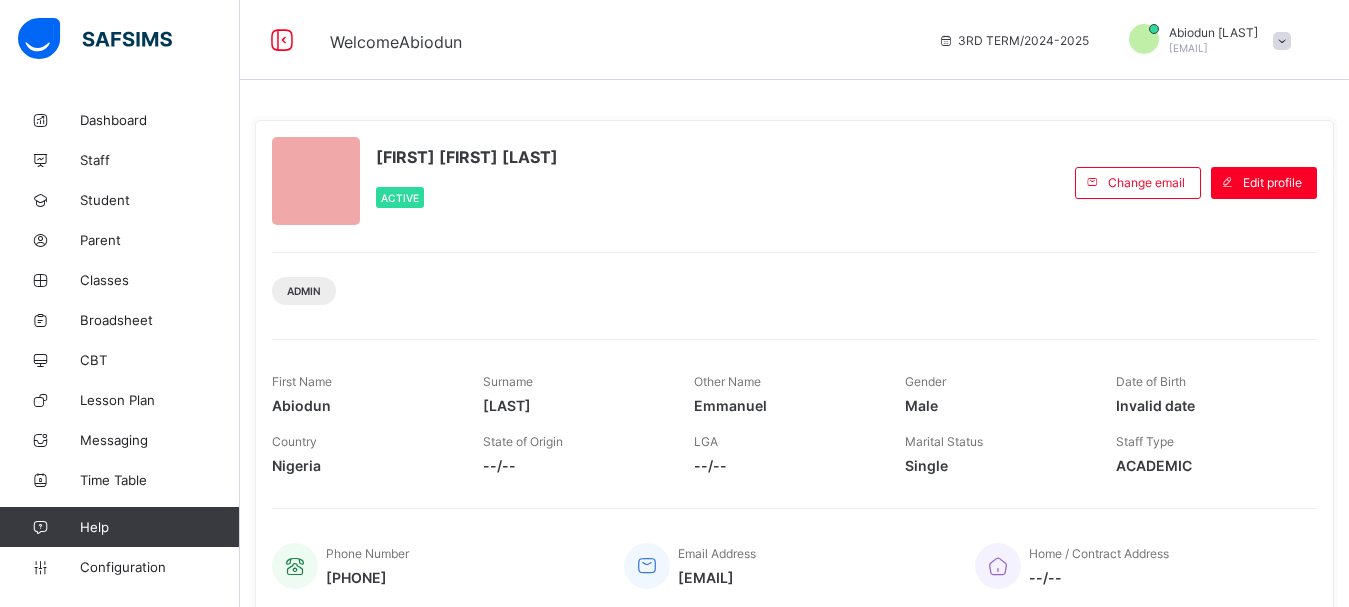 scroll, scrollTop: 0, scrollLeft: 0, axis: both 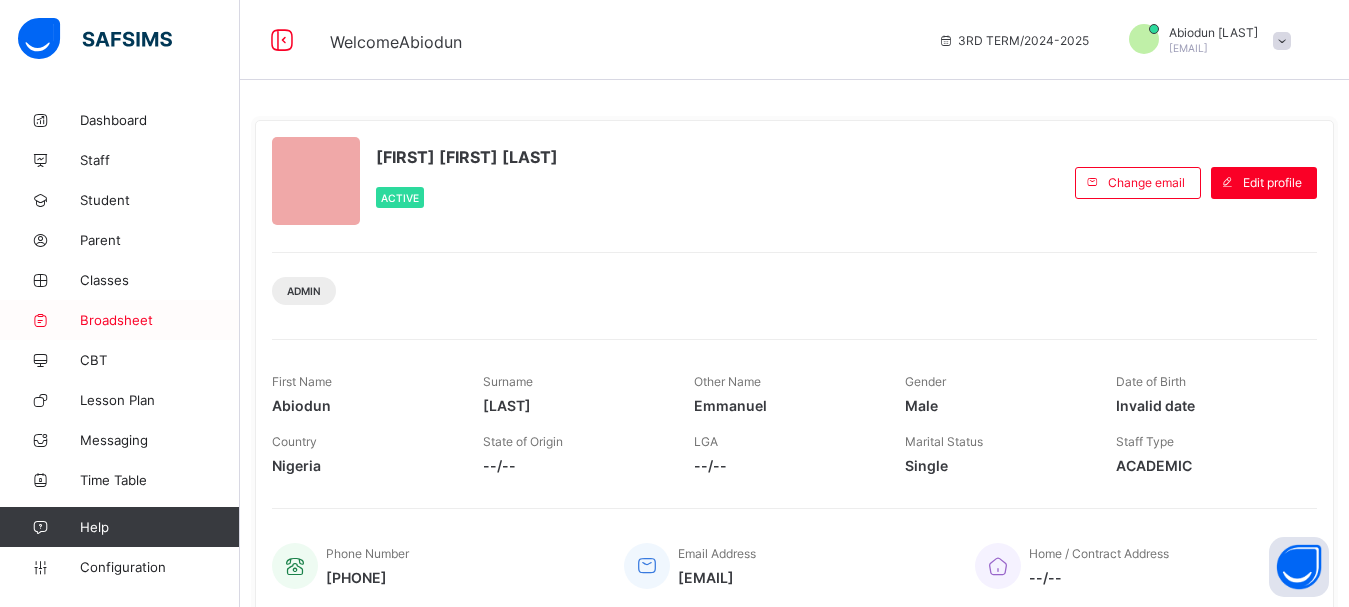 click on "Broadsheet" at bounding box center [160, 320] 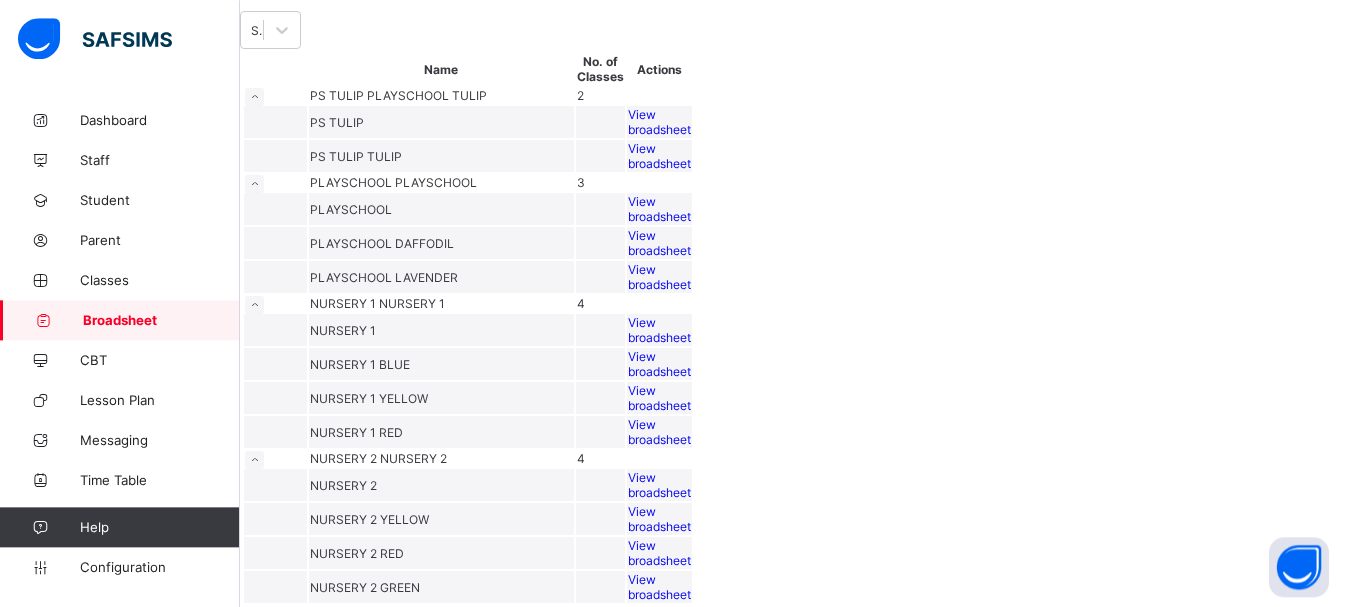 scroll, scrollTop: 133, scrollLeft: 0, axis: vertical 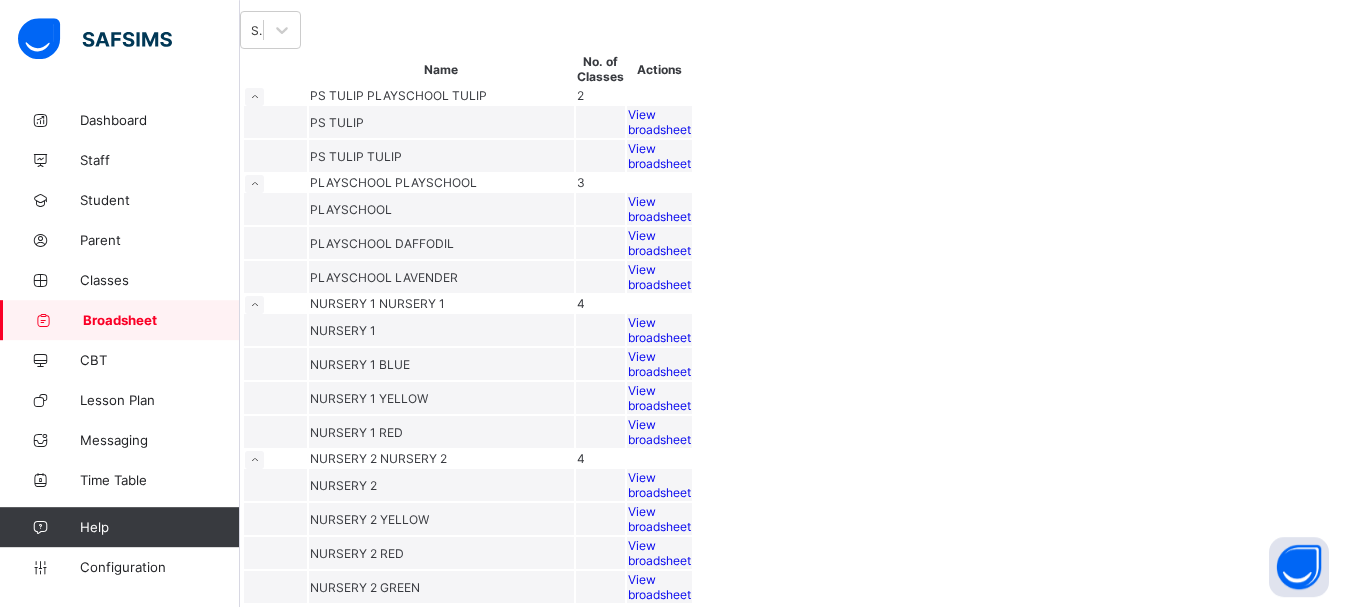 click on "View broadsheet" at bounding box center [659, 122] 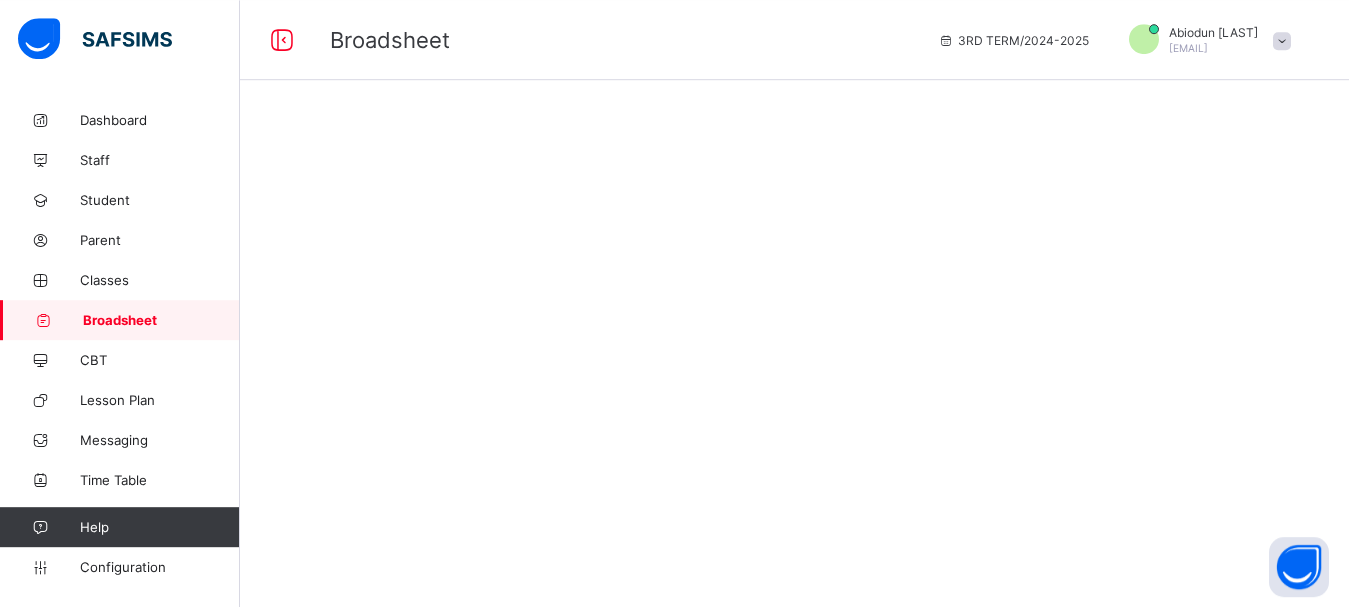 scroll, scrollTop: 0, scrollLeft: 0, axis: both 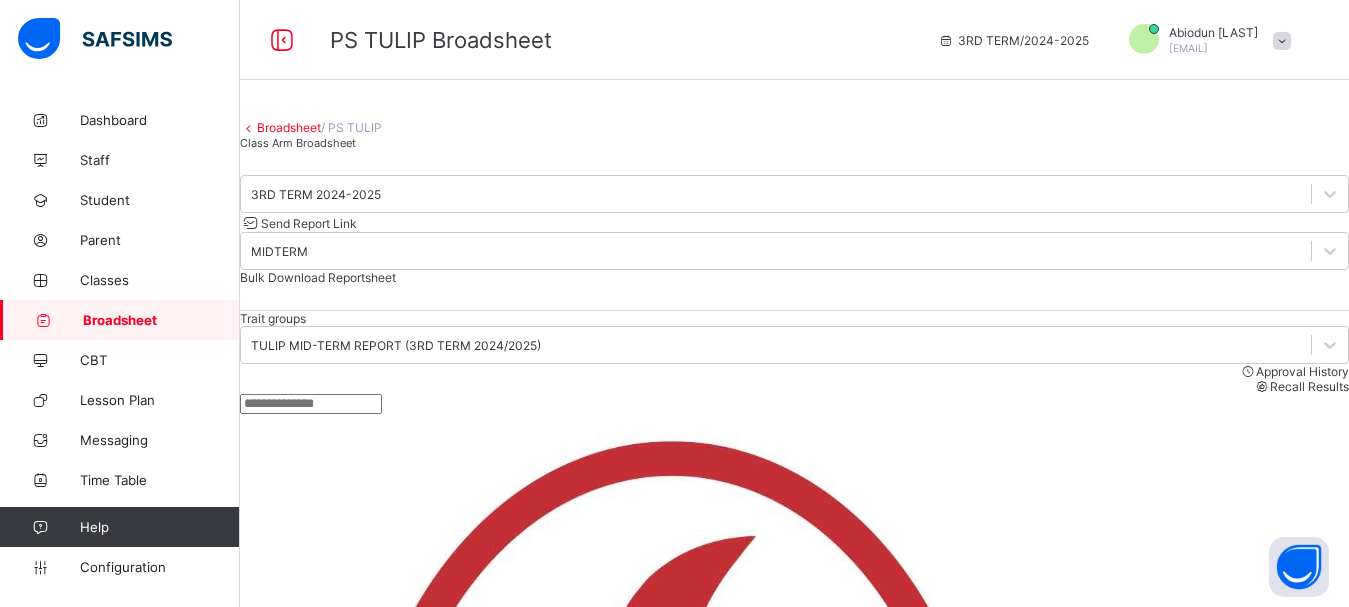 click on "Broadsheet" at bounding box center (161, 320) 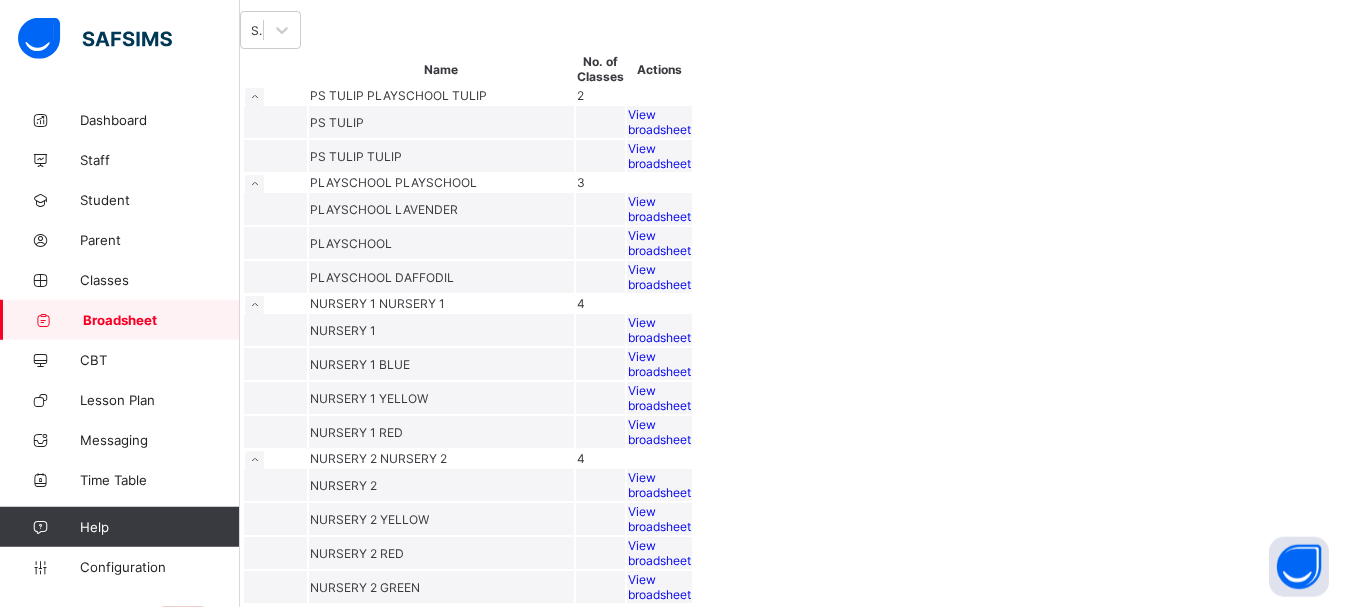 scroll, scrollTop: 180, scrollLeft: 0, axis: vertical 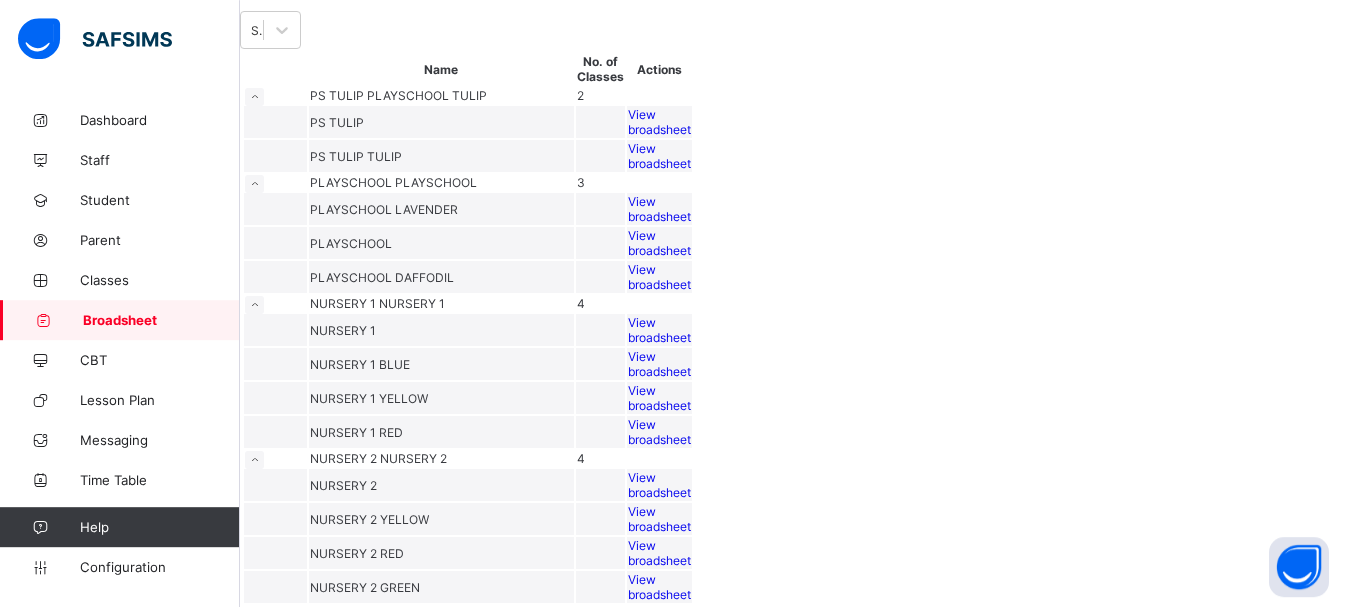click on "View broadsheet" at bounding box center (659, 277) 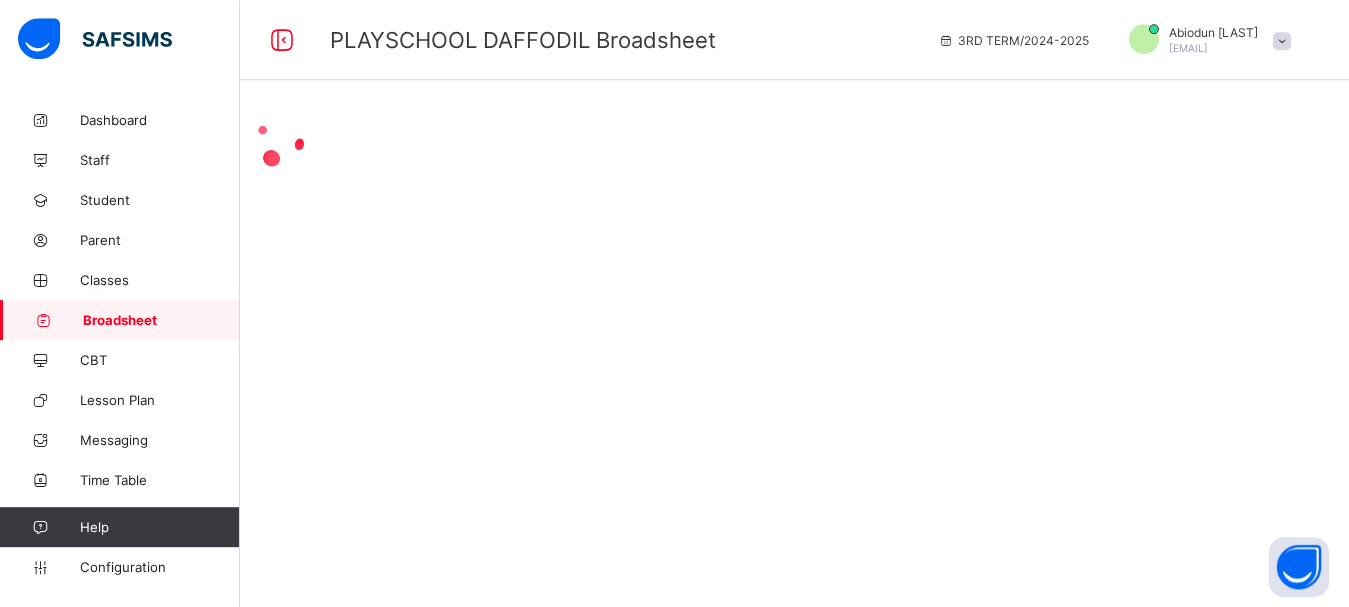 scroll, scrollTop: 0, scrollLeft: 0, axis: both 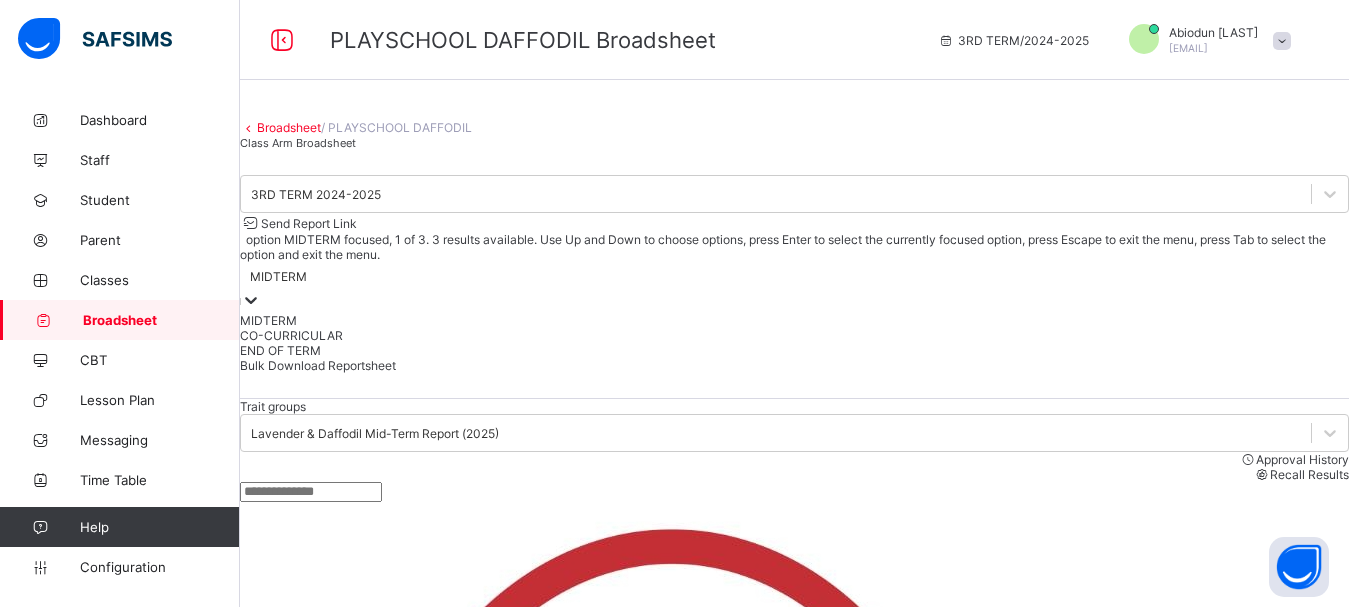 click on "MIDTERM" at bounding box center (794, 276) 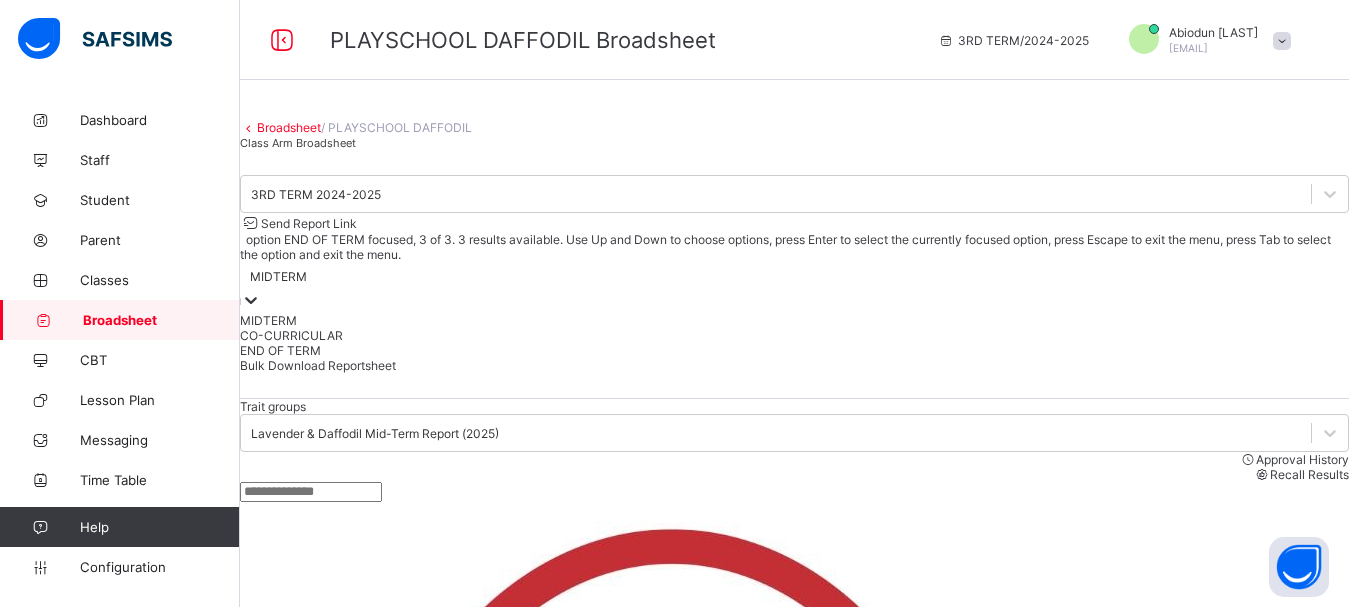 click on "END OF TERM" at bounding box center (794, 350) 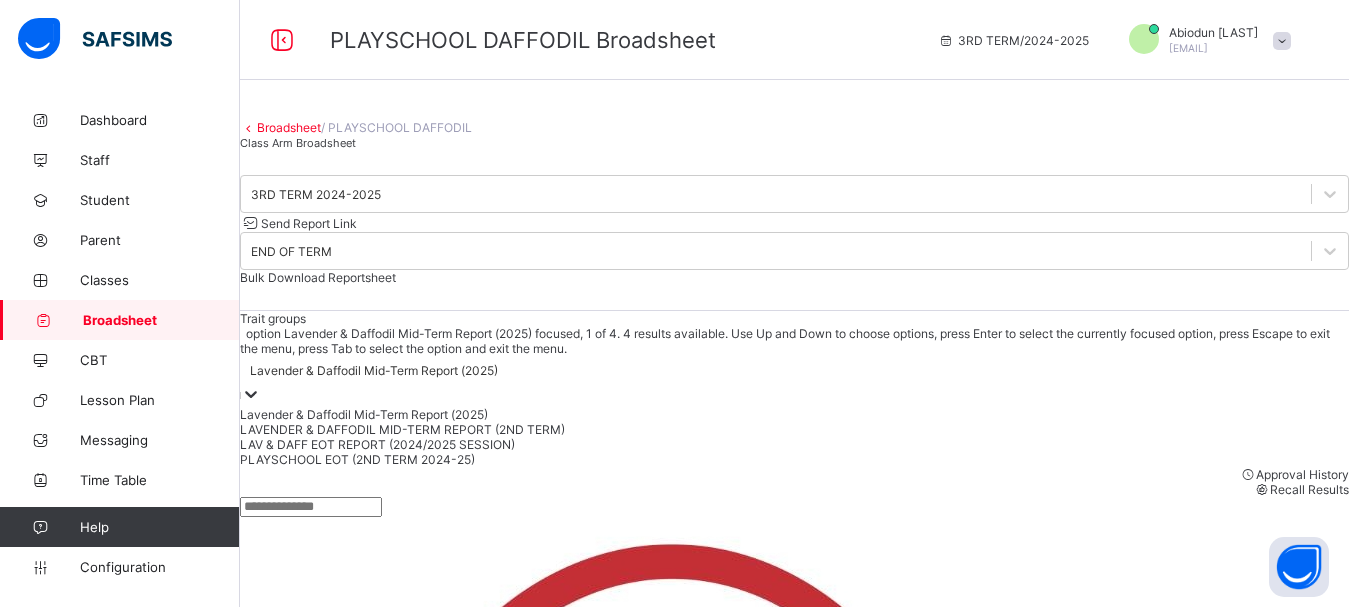 click on "Lavender & Daffodil Mid-Term Report (2025)" at bounding box center (374, 370) 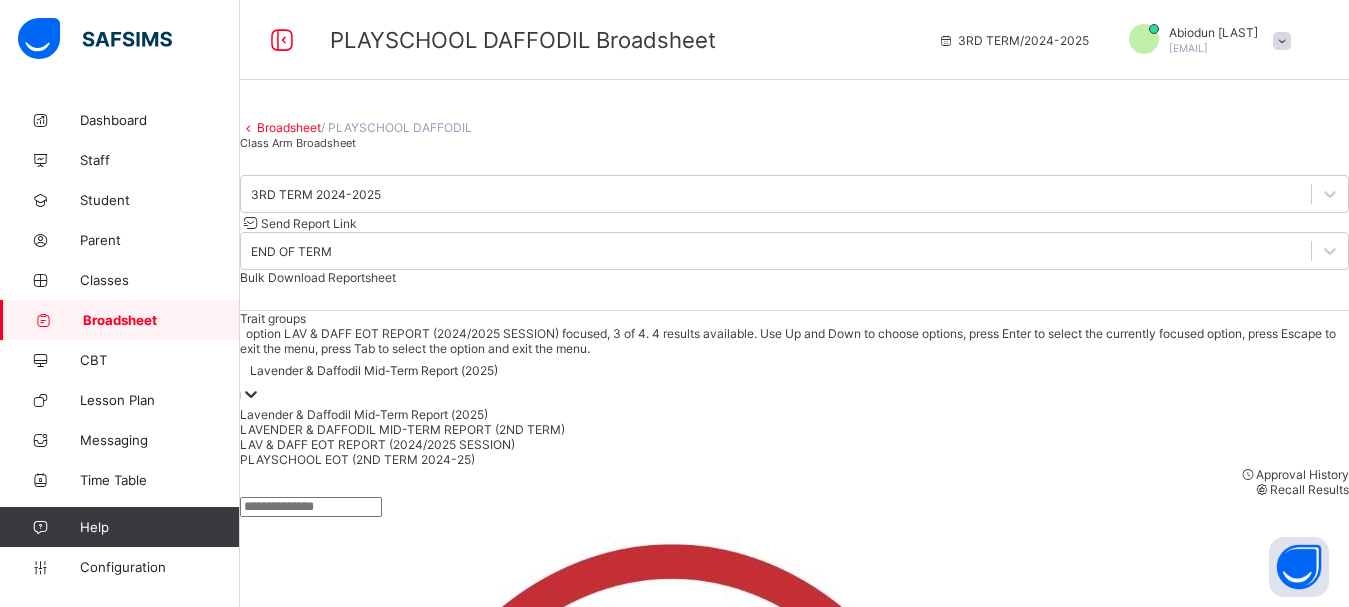 click on "LAV & DAFF EOT REPORT (2024/2025 SESSION)" at bounding box center [794, 444] 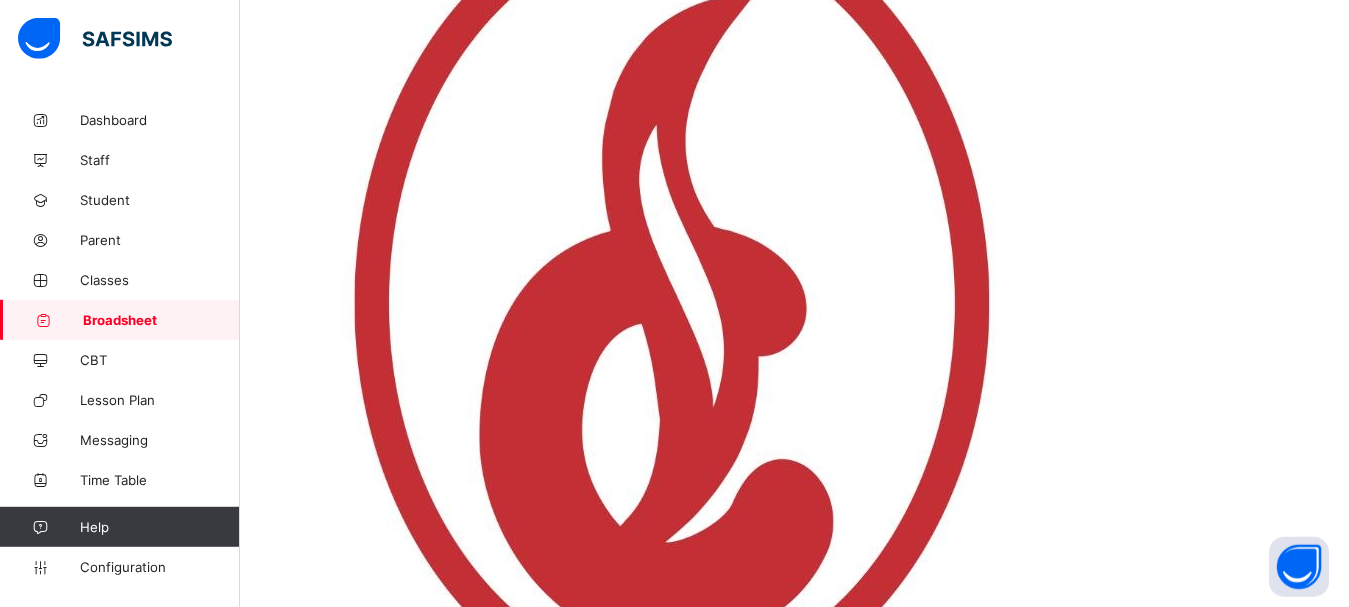 scroll, scrollTop: 546, scrollLeft: 0, axis: vertical 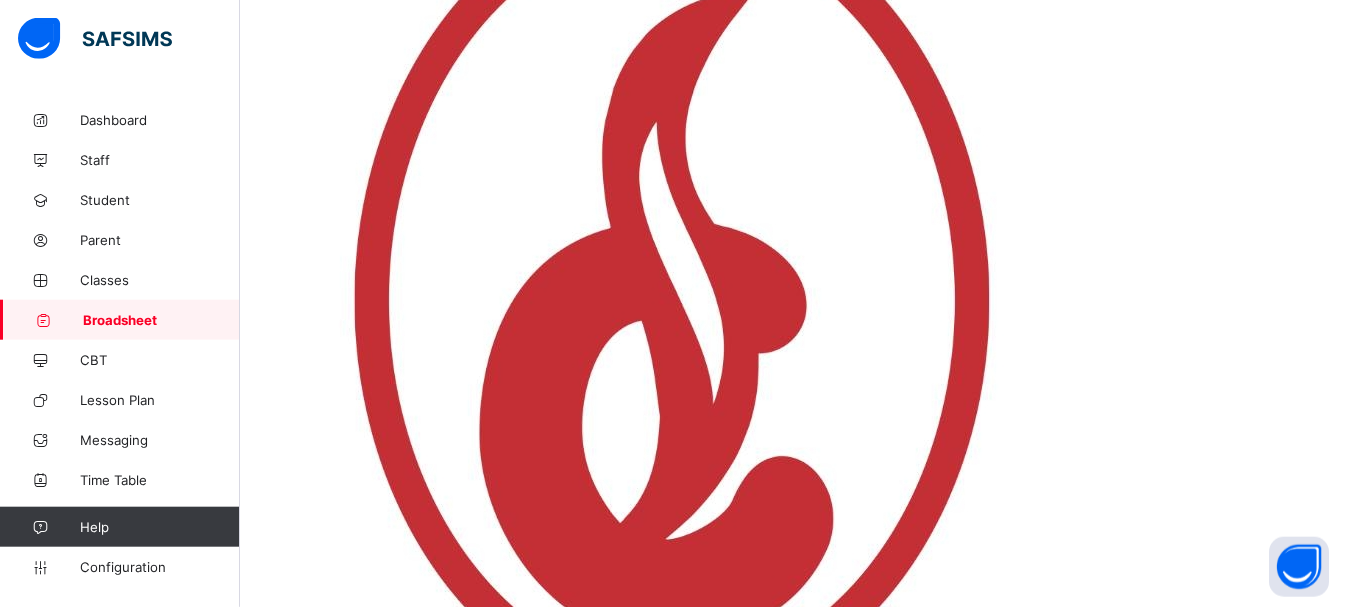 click on "View Reportsheet" at bounding box center (290, 1245) 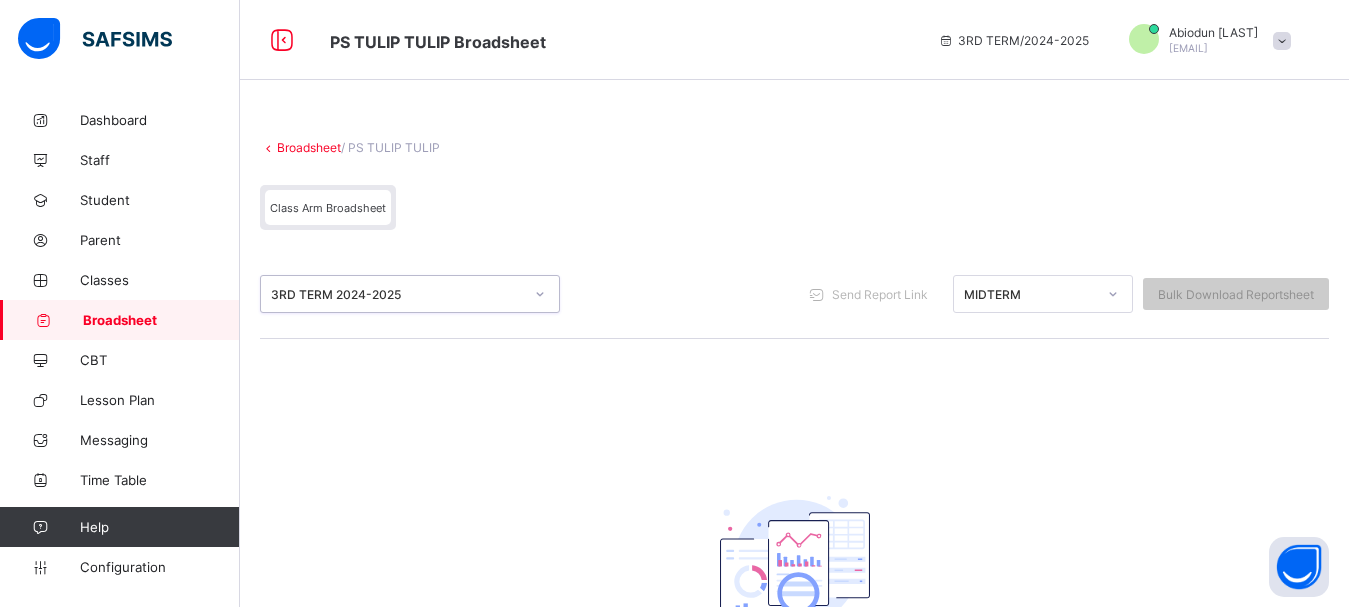 scroll, scrollTop: 0, scrollLeft: 0, axis: both 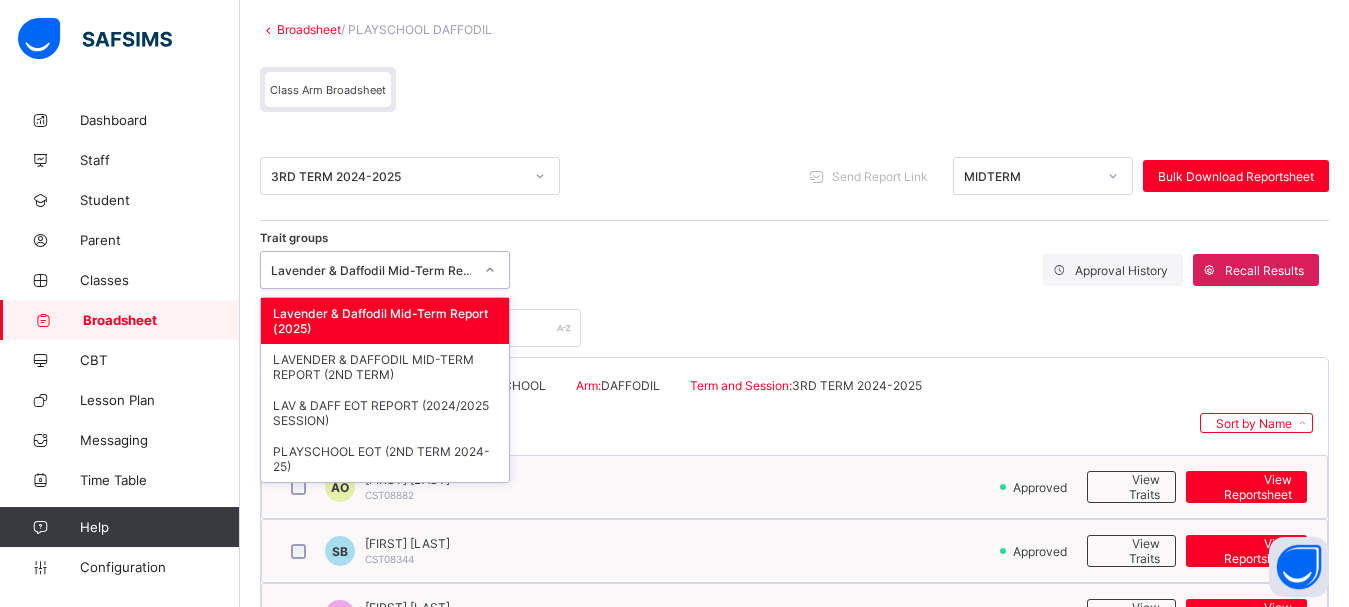click on "Lavender & Daffodil Mid-Term Report (2025)" at bounding box center (372, 270) 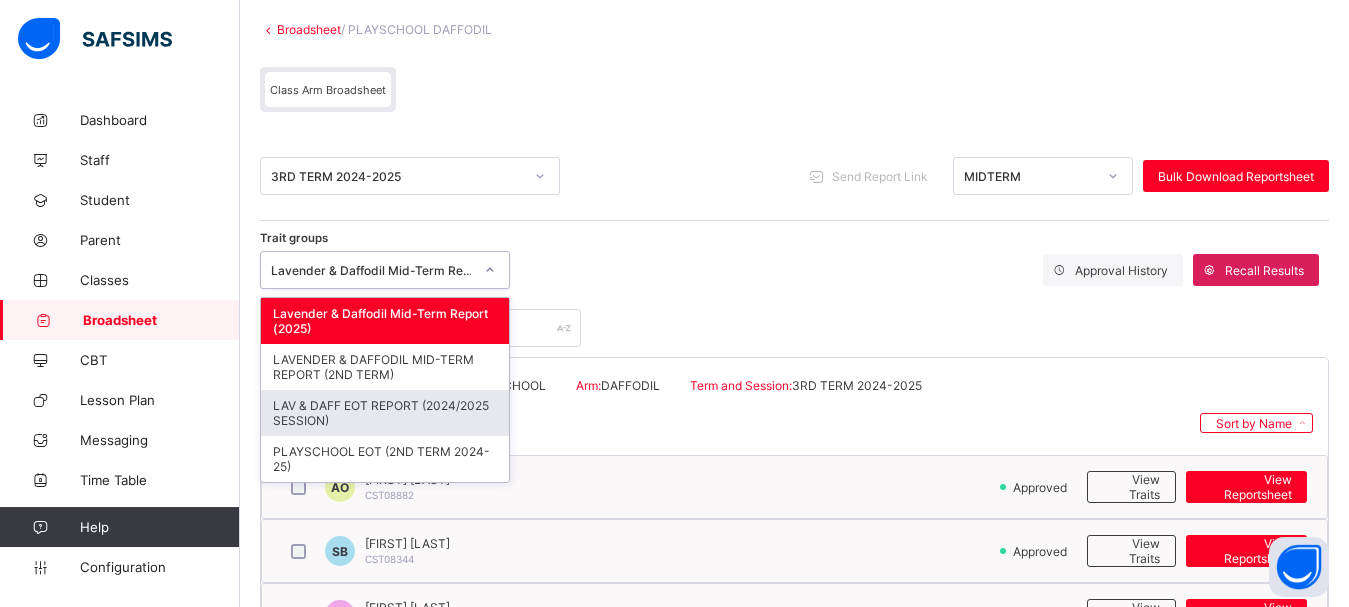 click on "LAV & DAFF EOT REPORT (2024/2025 SESSION)" at bounding box center (385, 413) 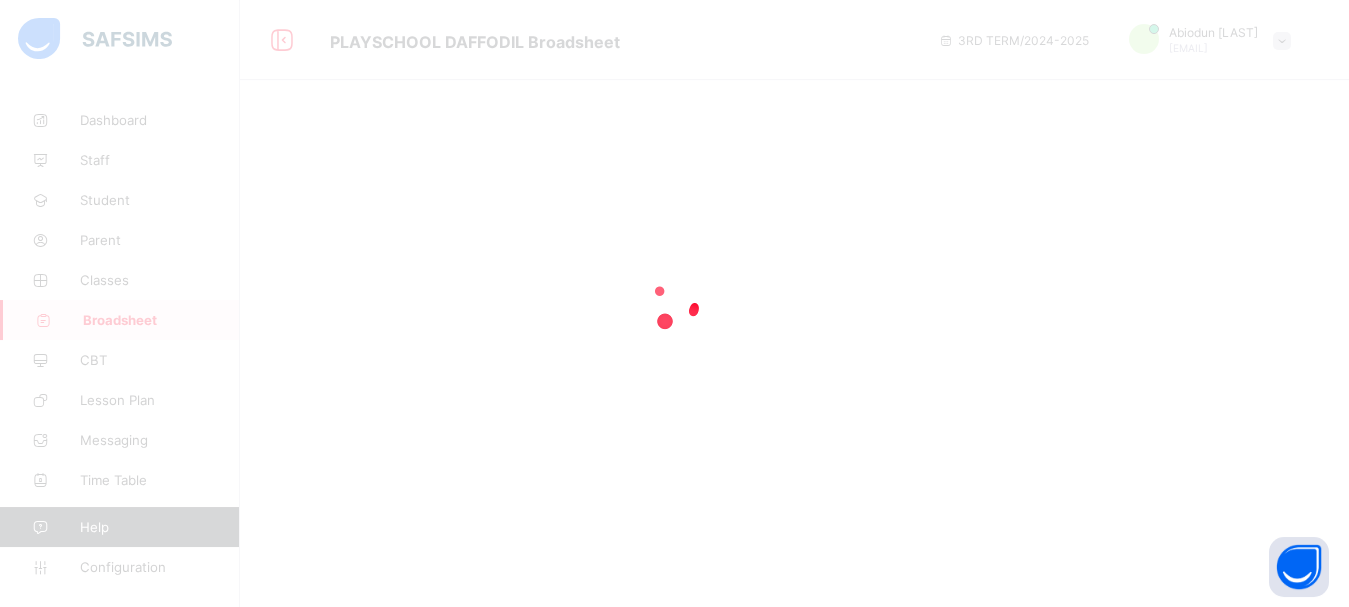 scroll, scrollTop: 0, scrollLeft: 0, axis: both 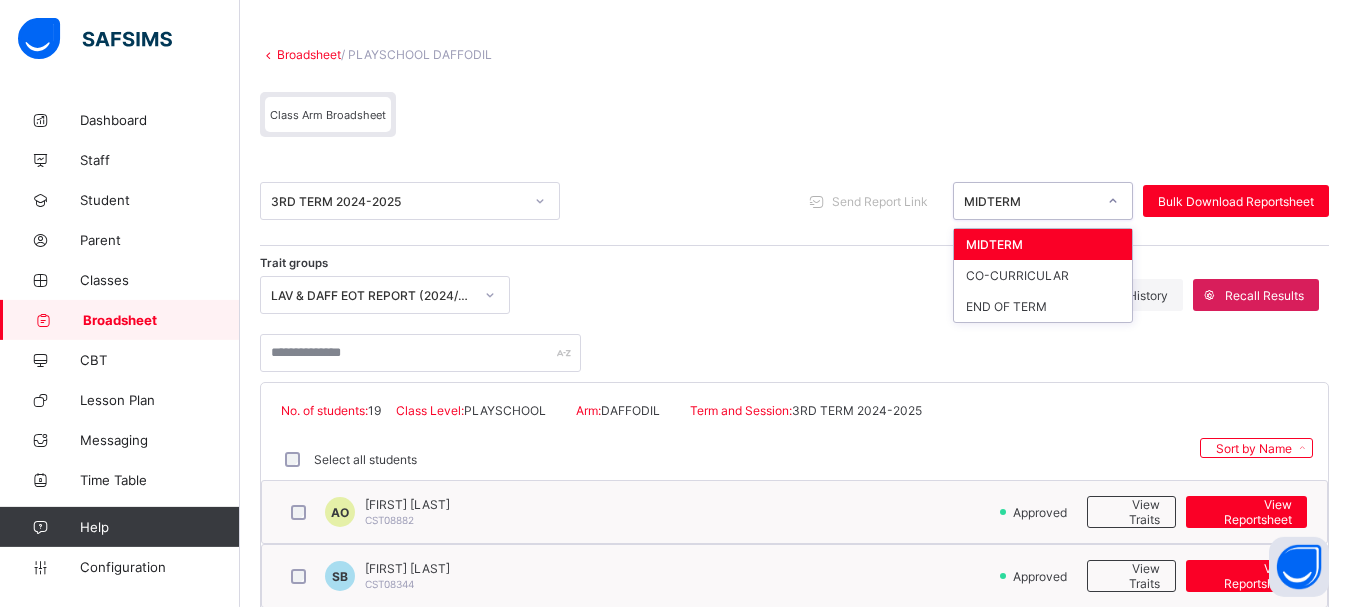 click on "MIDTERM" at bounding box center (1030, 201) 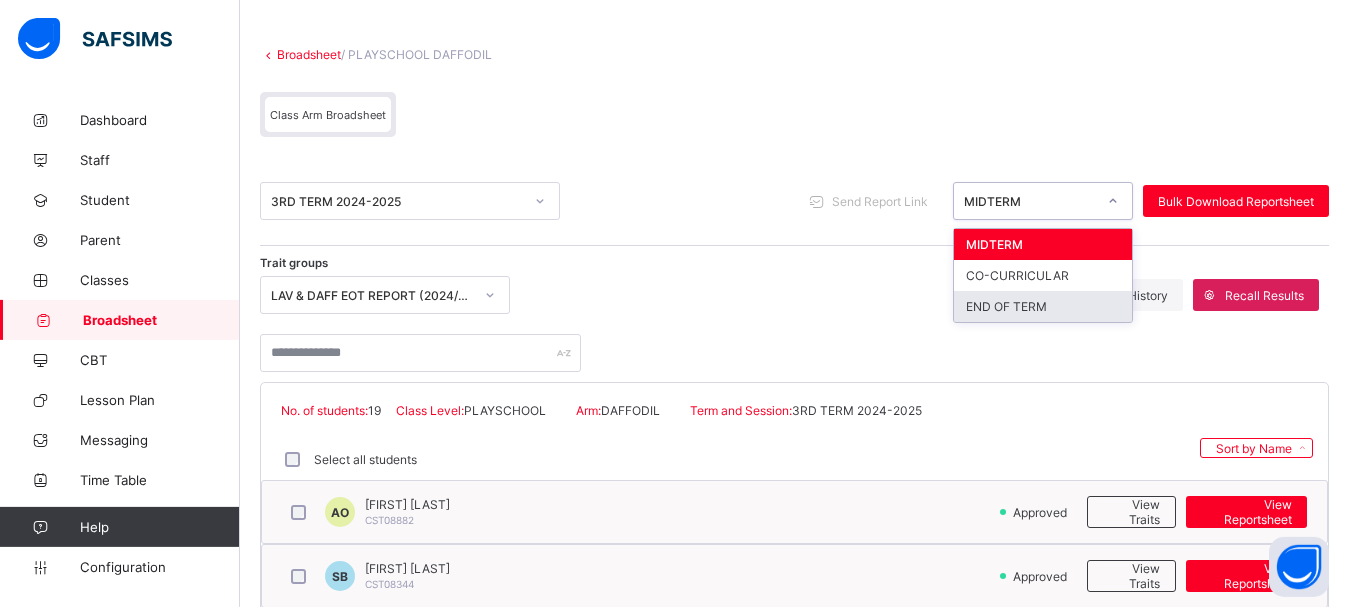 click on "END OF TERM" at bounding box center (1043, 306) 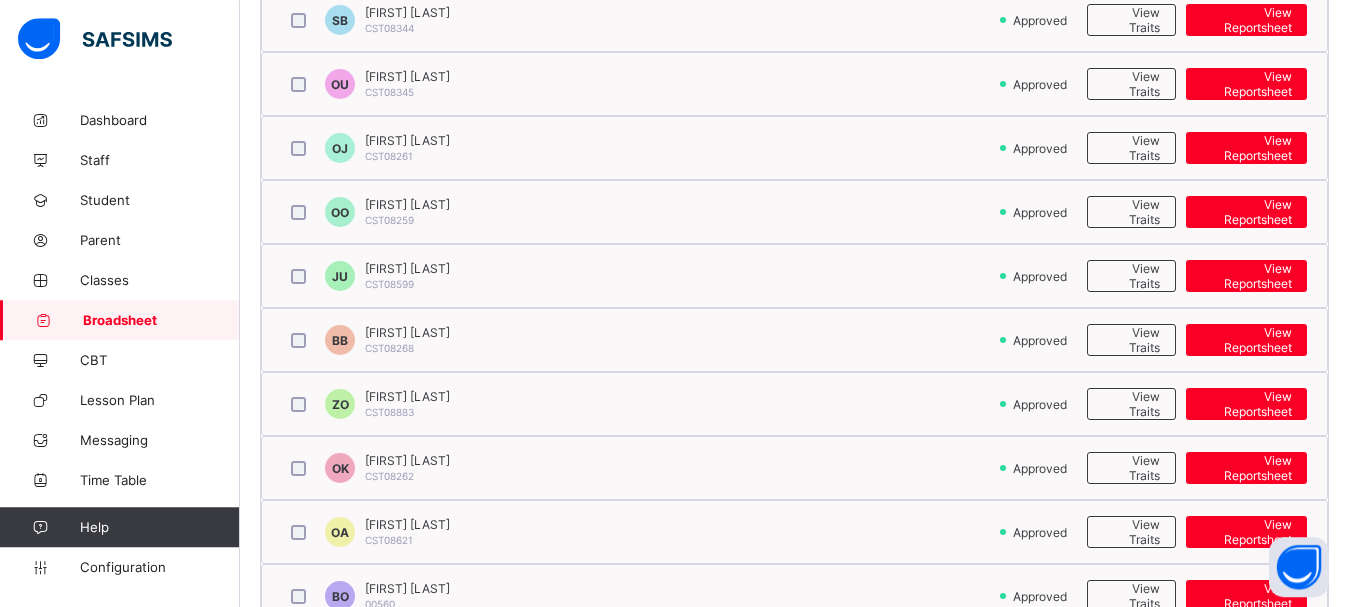 scroll, scrollTop: 652, scrollLeft: 0, axis: vertical 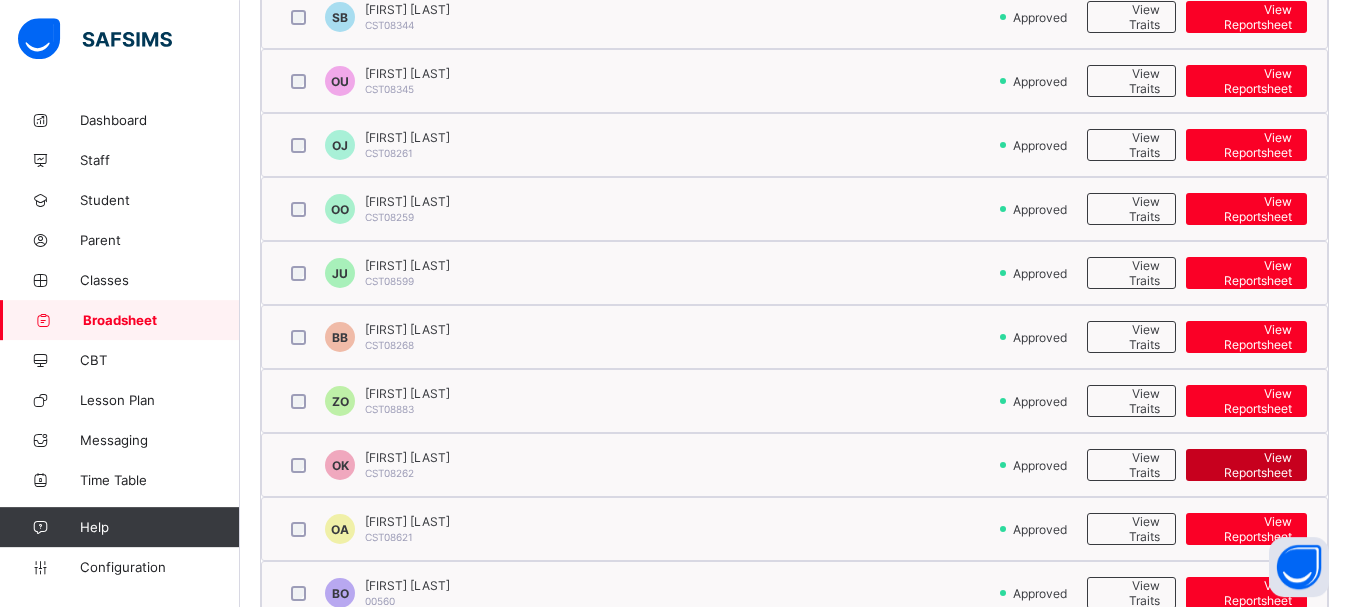 click on "View Reportsheet" at bounding box center [1246, 465] 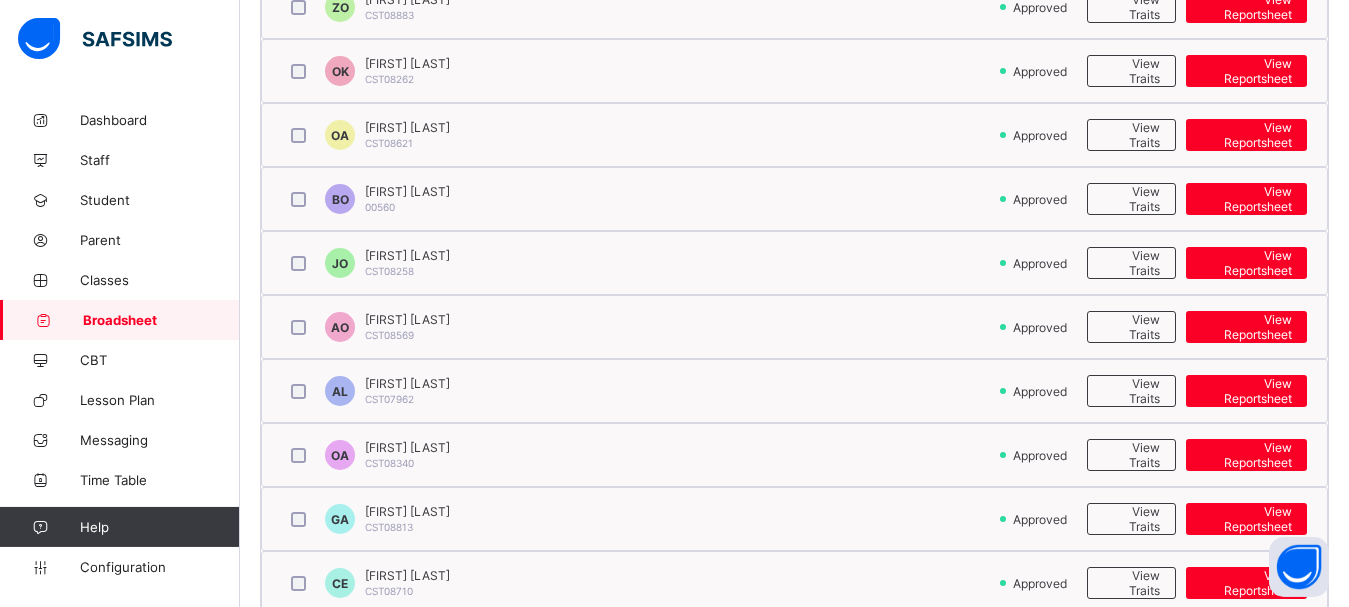 scroll, scrollTop: 1086, scrollLeft: 0, axis: vertical 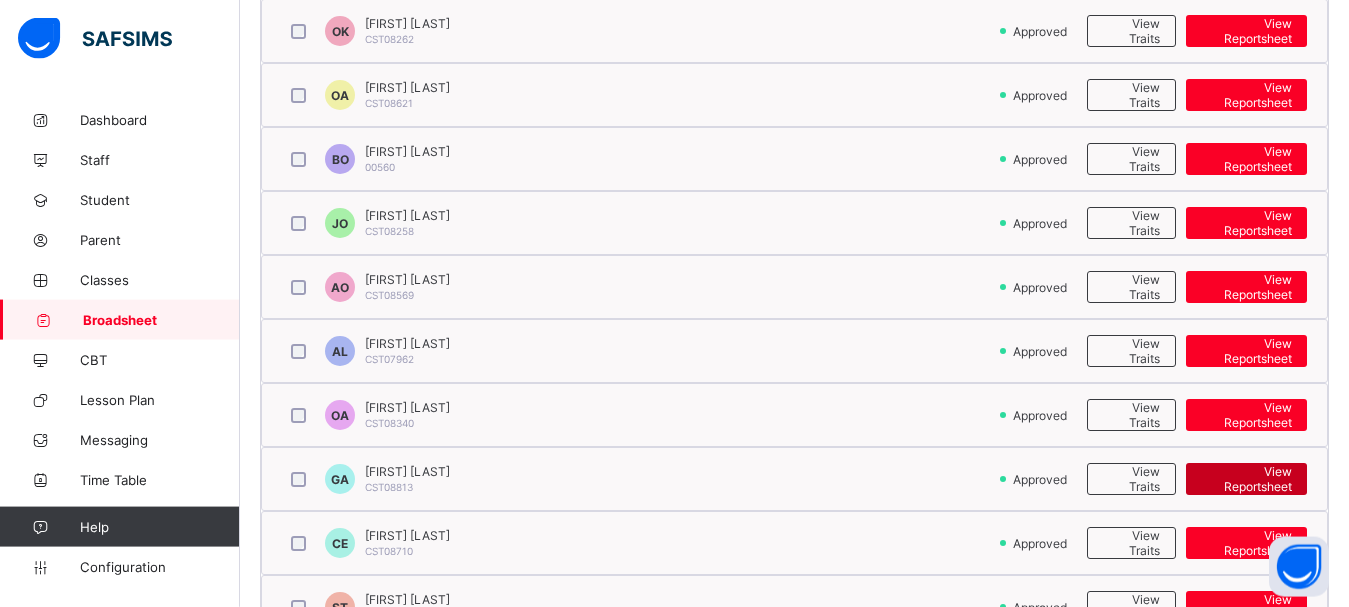 click on "View Reportsheet" at bounding box center (1246, 479) 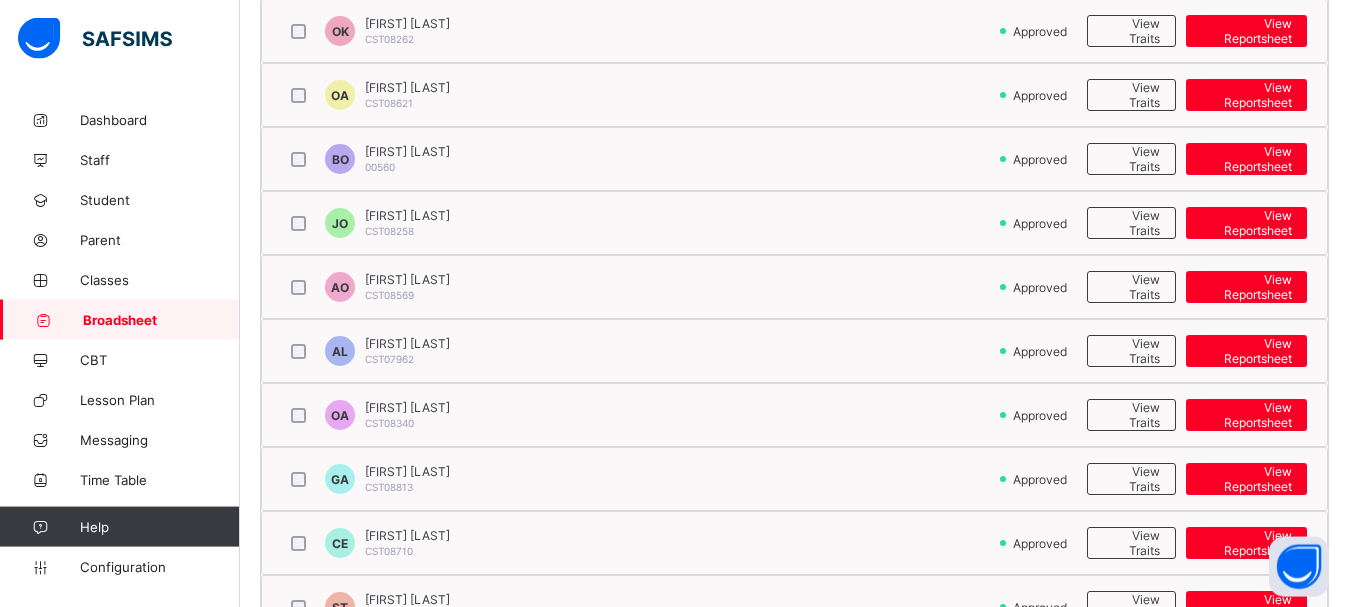 click on "Broadsheet" at bounding box center (161, 320) 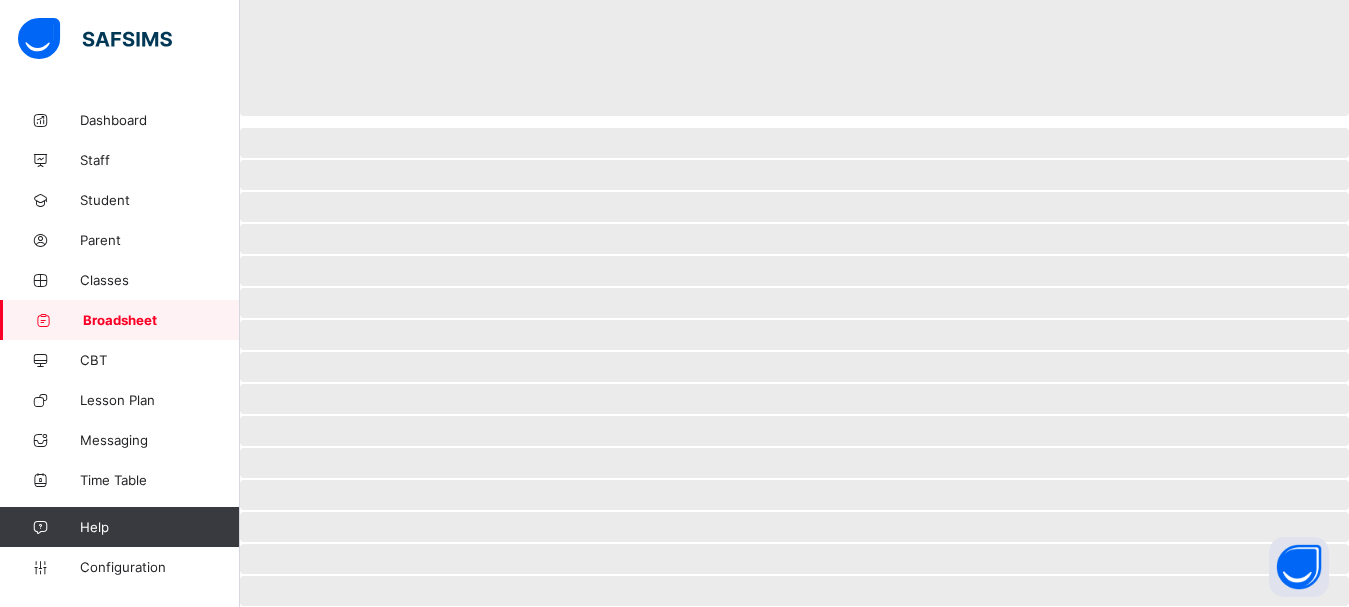scroll, scrollTop: 0, scrollLeft: 0, axis: both 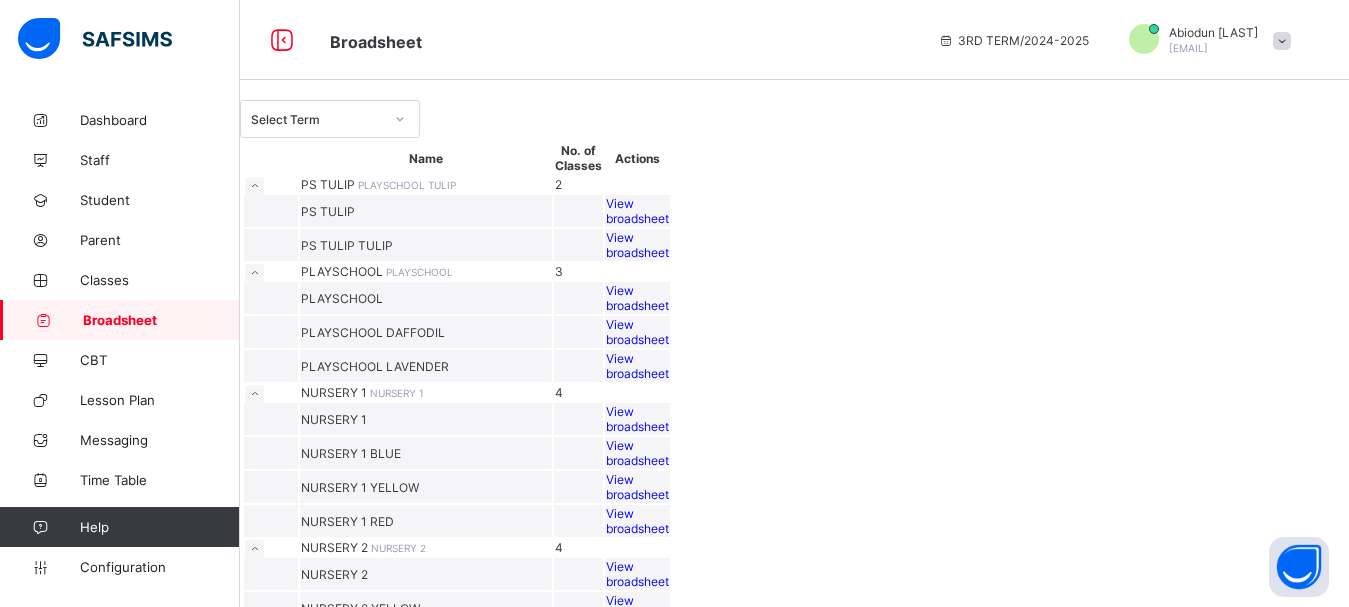 click on "View broadsheet" at bounding box center (637, 211) 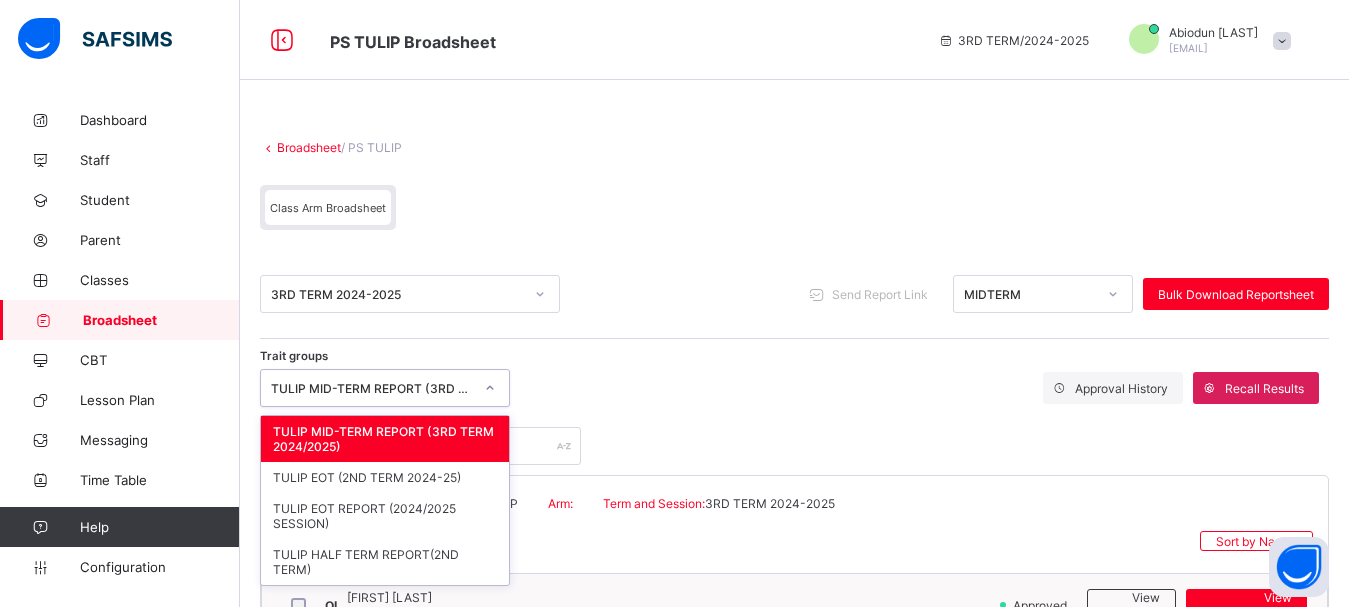 click on "TULIP MID-TERM REPORT (3RD TERM 2024/2025)" at bounding box center (372, 388) 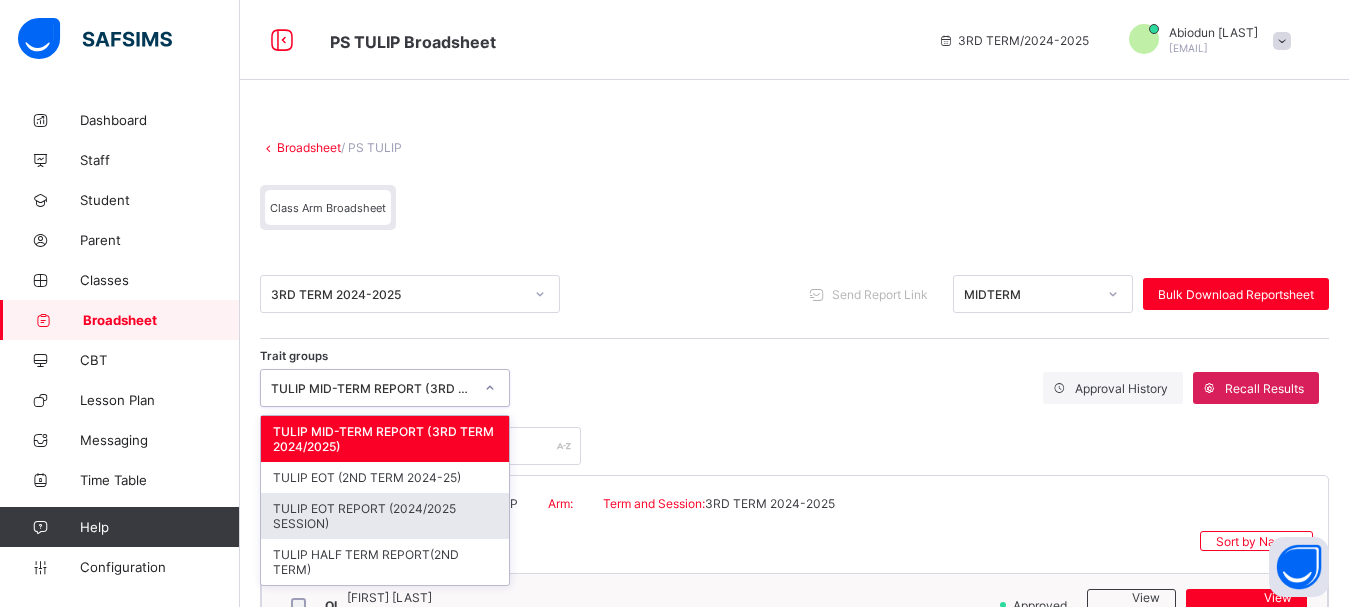 click on "TULIP EOT REPORT (2024/2025 SESSION)" at bounding box center (385, 516) 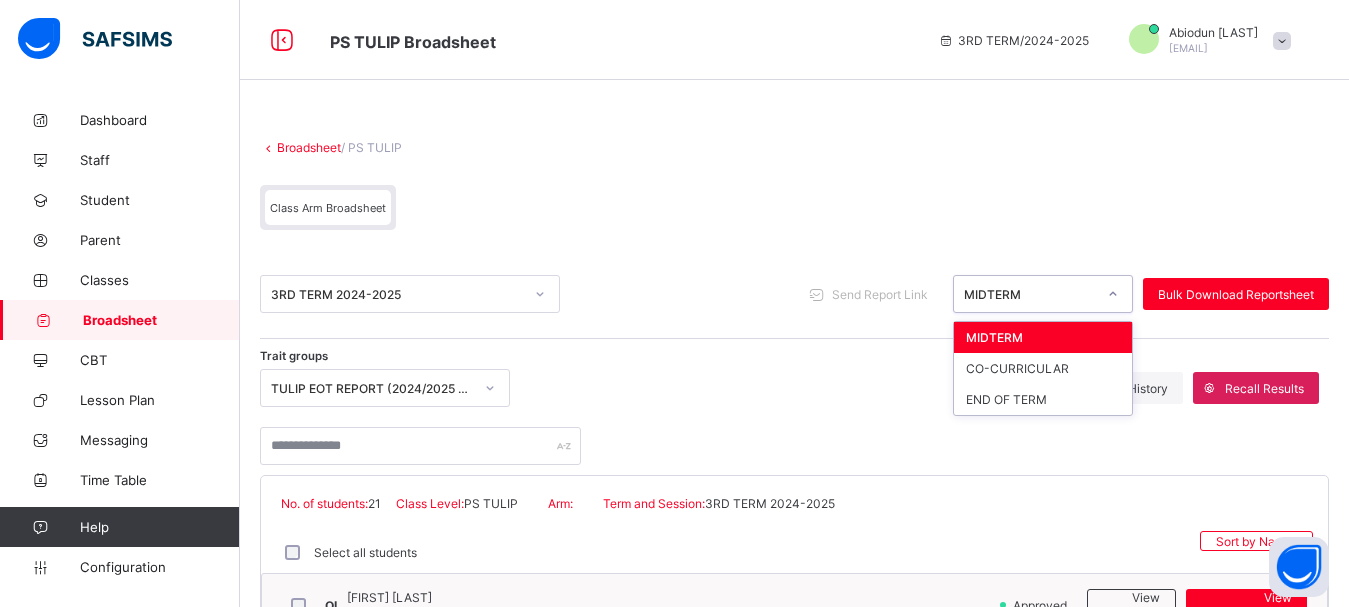 click on "MIDTERM" at bounding box center (1030, 294) 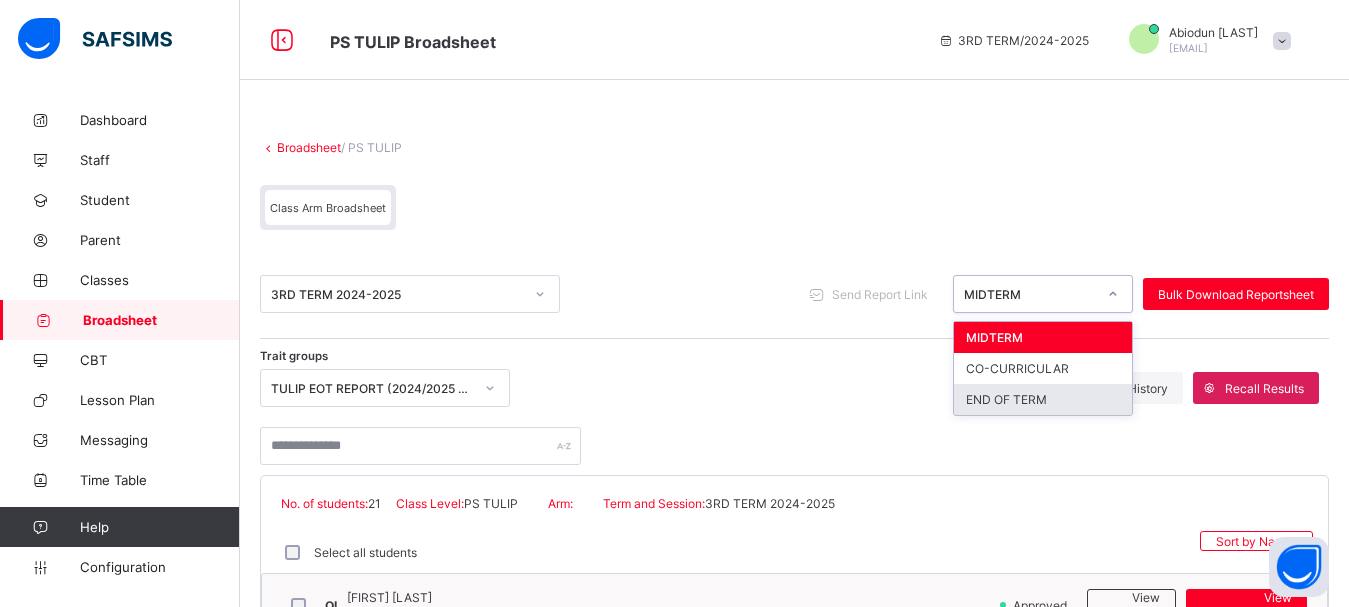 click on "END OF TERM" at bounding box center [1043, 399] 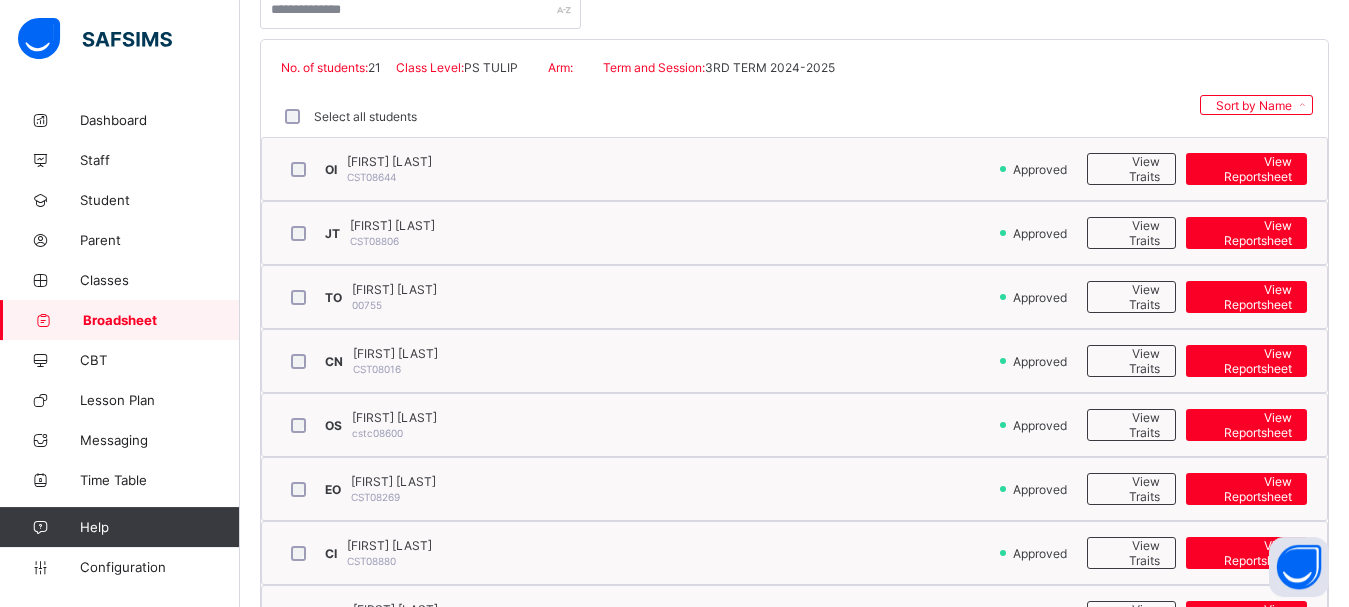 scroll, scrollTop: 439, scrollLeft: 0, axis: vertical 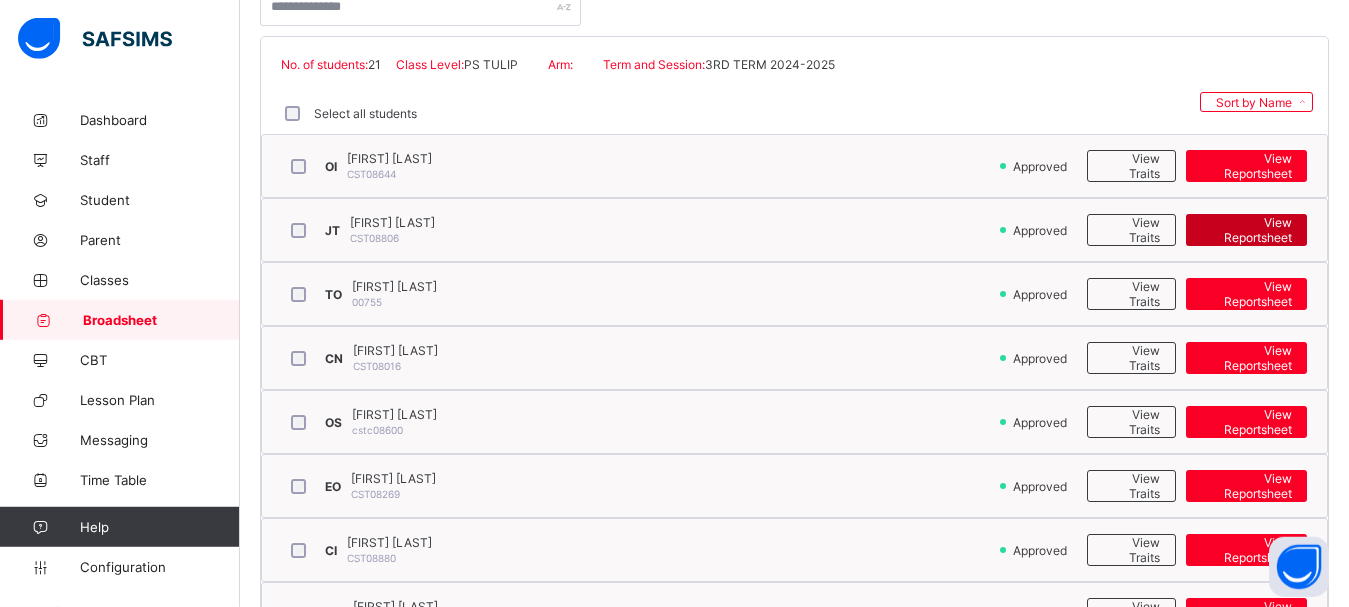 click on "View Reportsheet" at bounding box center (1246, 230) 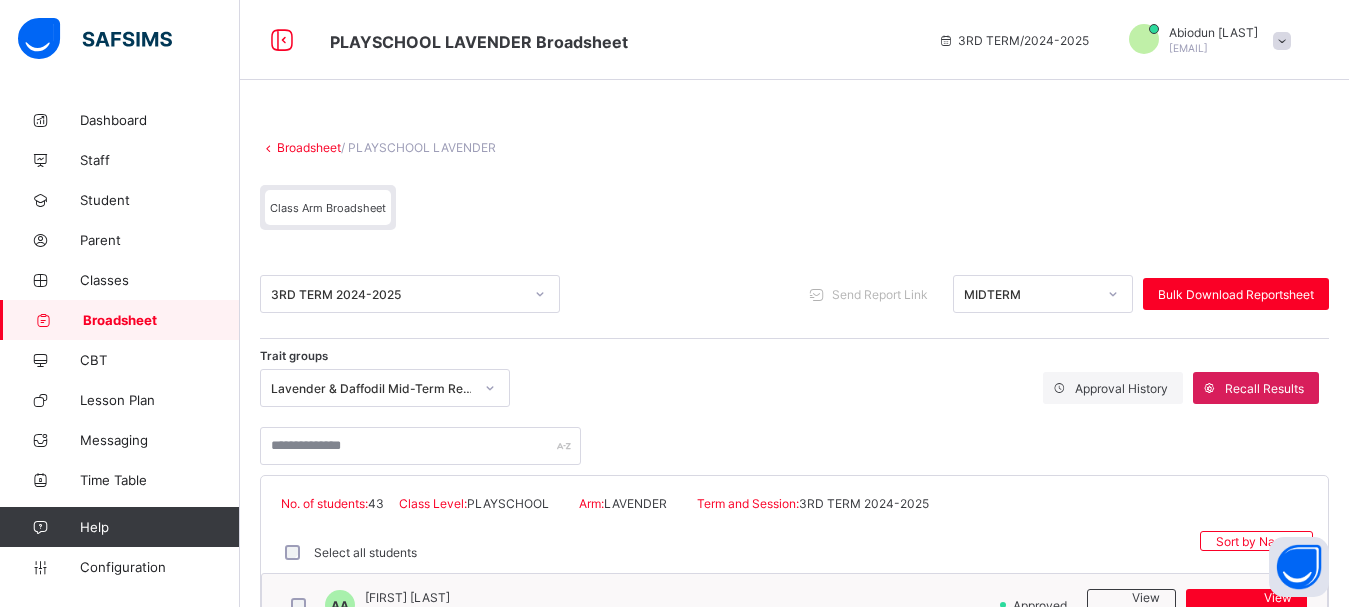 scroll, scrollTop: 0, scrollLeft: 0, axis: both 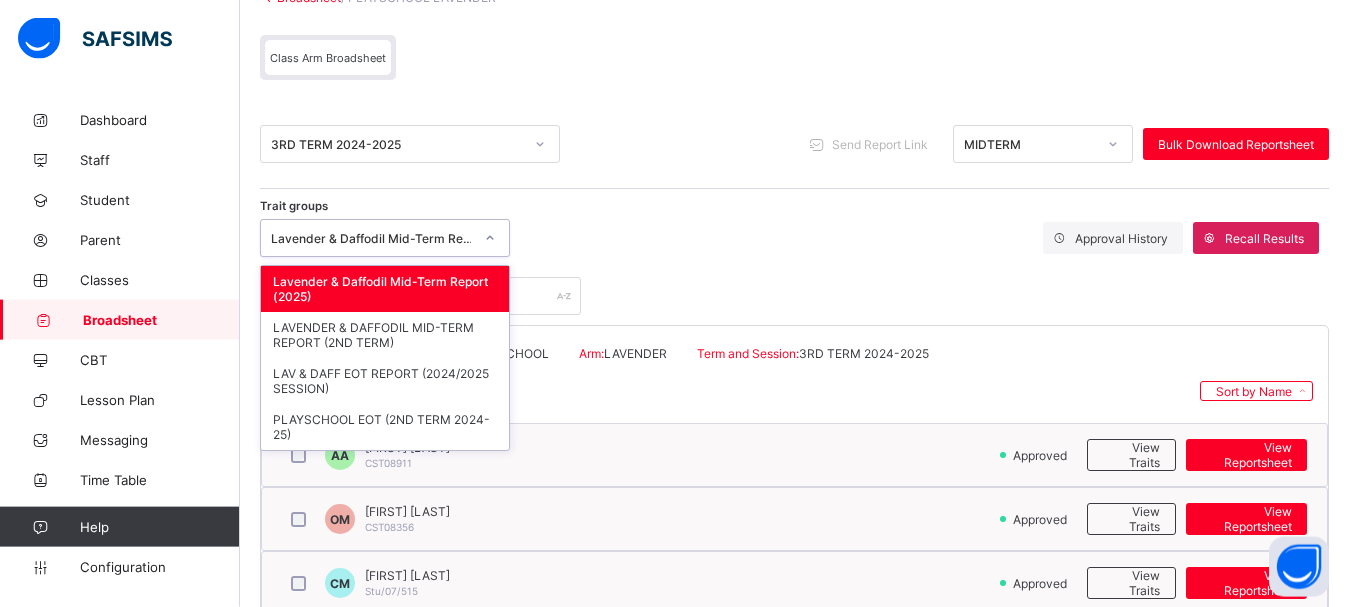 click on "Lavender & Daffodil Mid-Term Report (2025)" at bounding box center (372, 238) 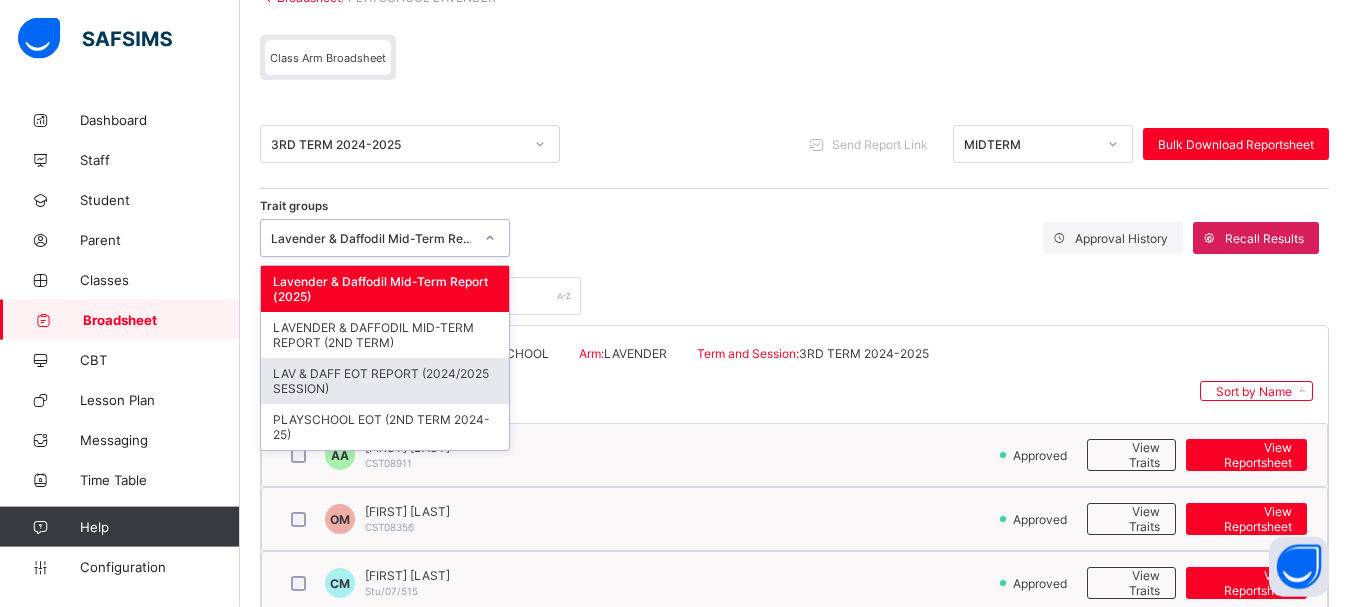 click on "LAV & DAFF EOT REPORT (2024/2025 SESSION)" at bounding box center (385, 381) 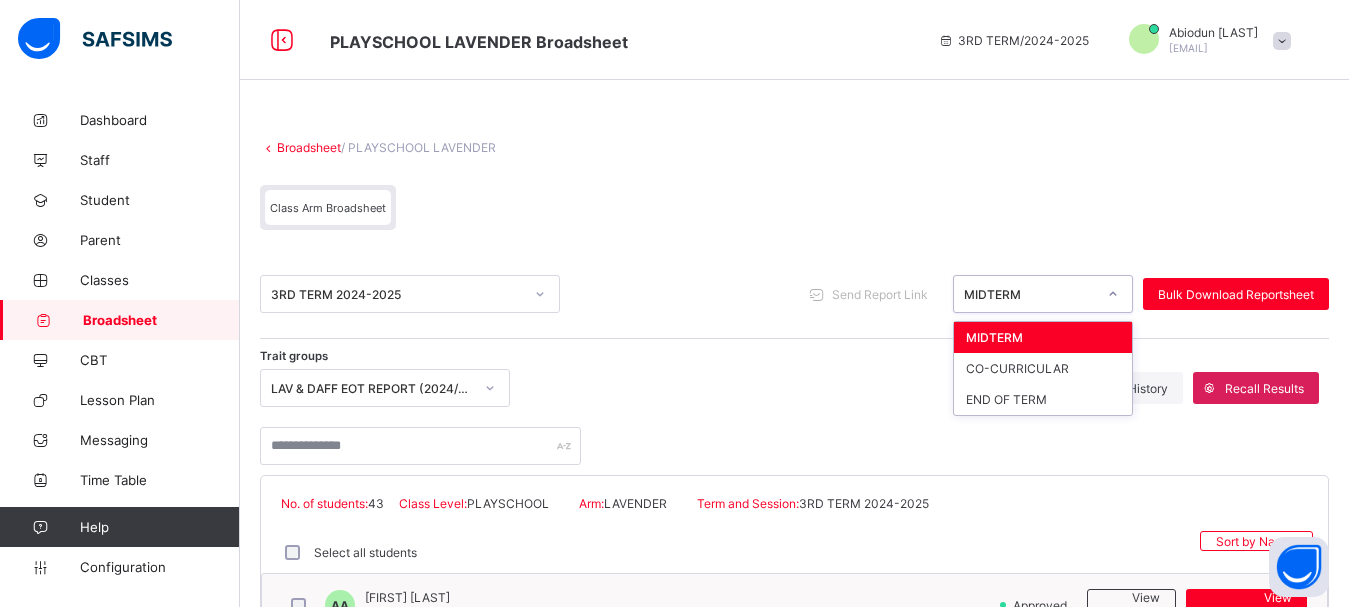 click on "MIDTERM" at bounding box center (1030, 294) 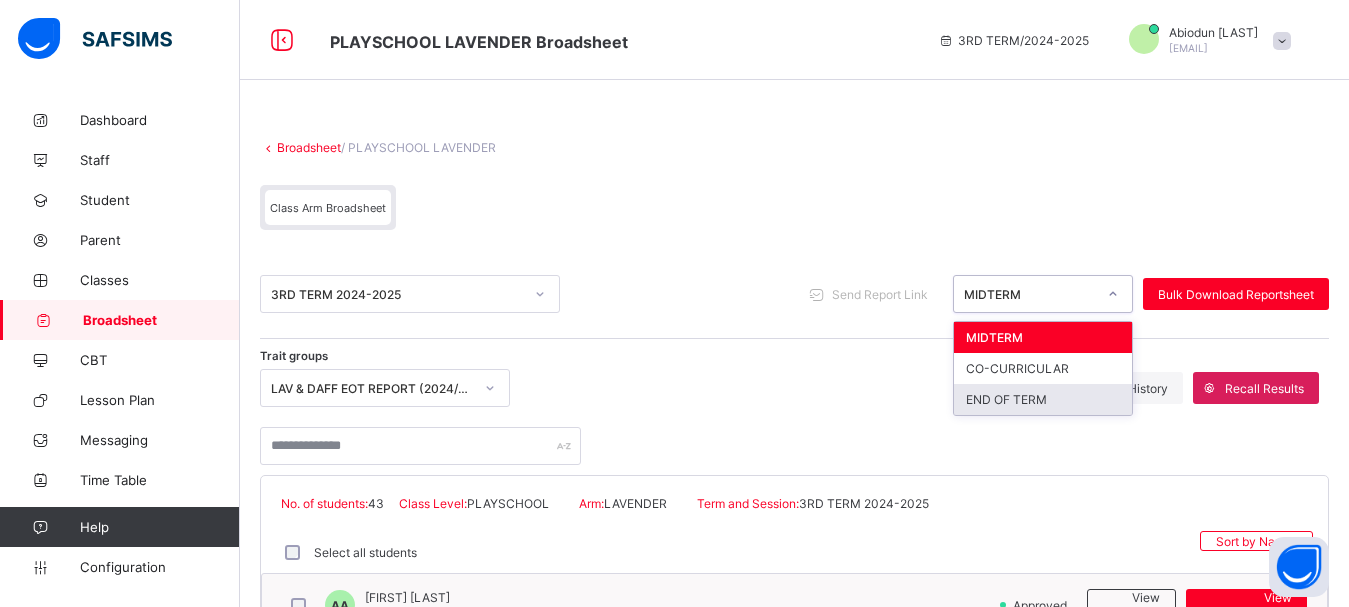 click on "END OF TERM" at bounding box center (1043, 399) 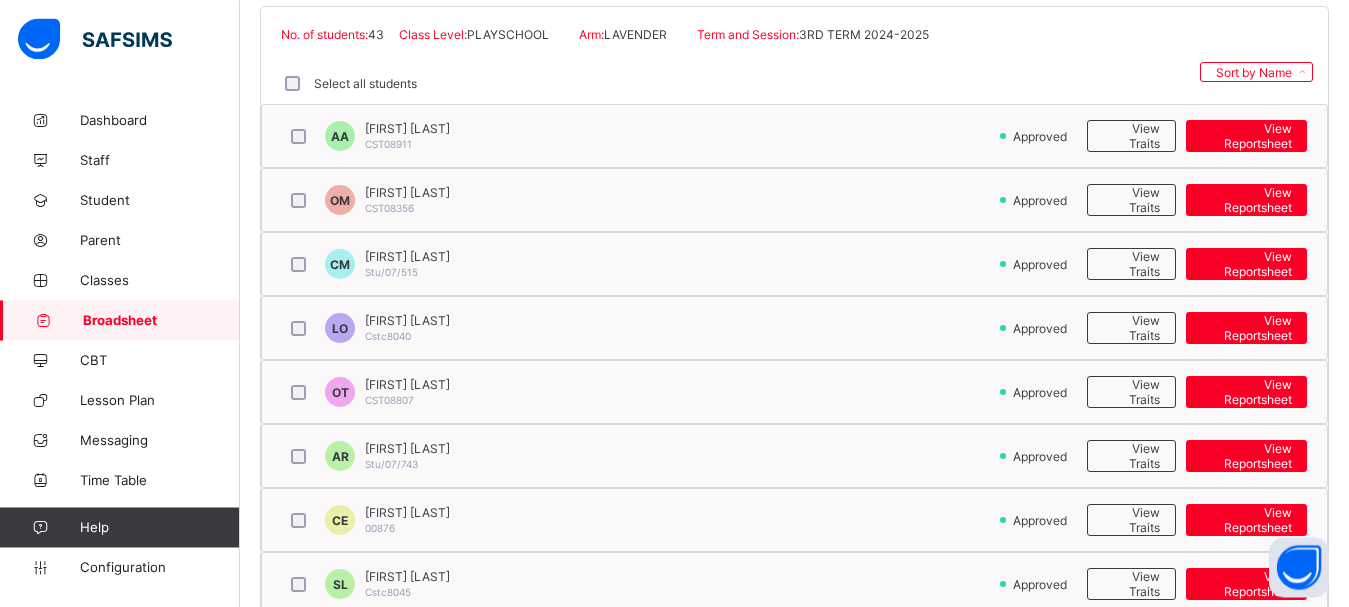 scroll, scrollTop: 480, scrollLeft: 0, axis: vertical 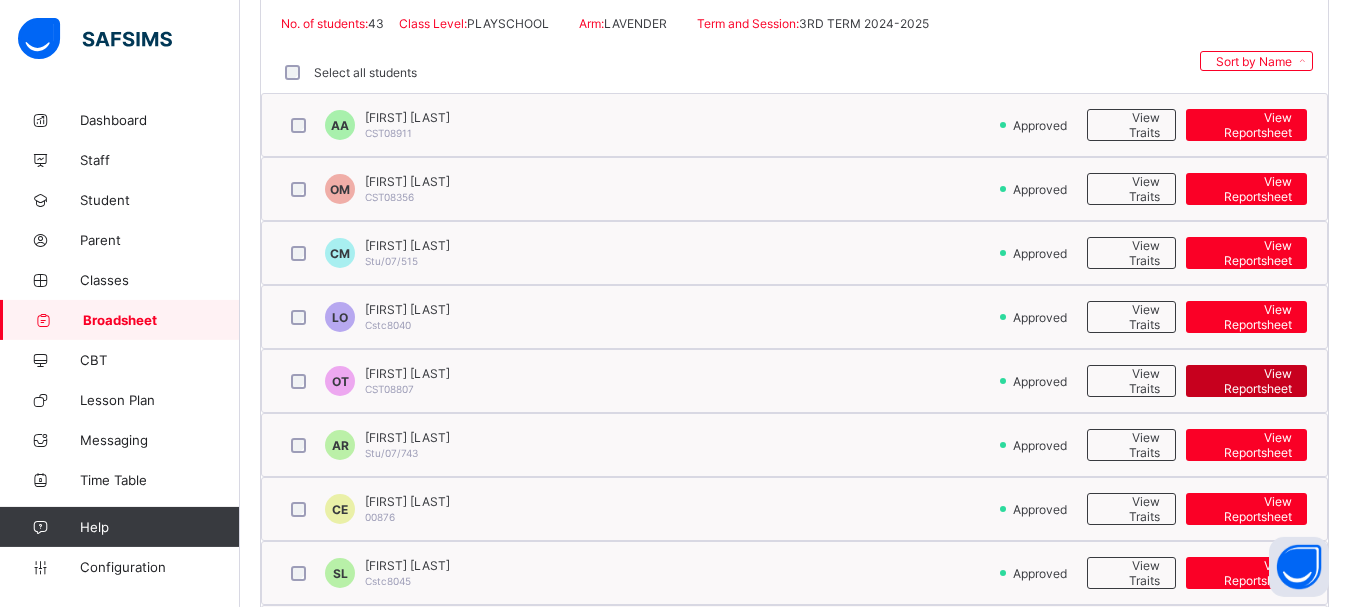 click on "View Reportsheet" at bounding box center (1246, 381) 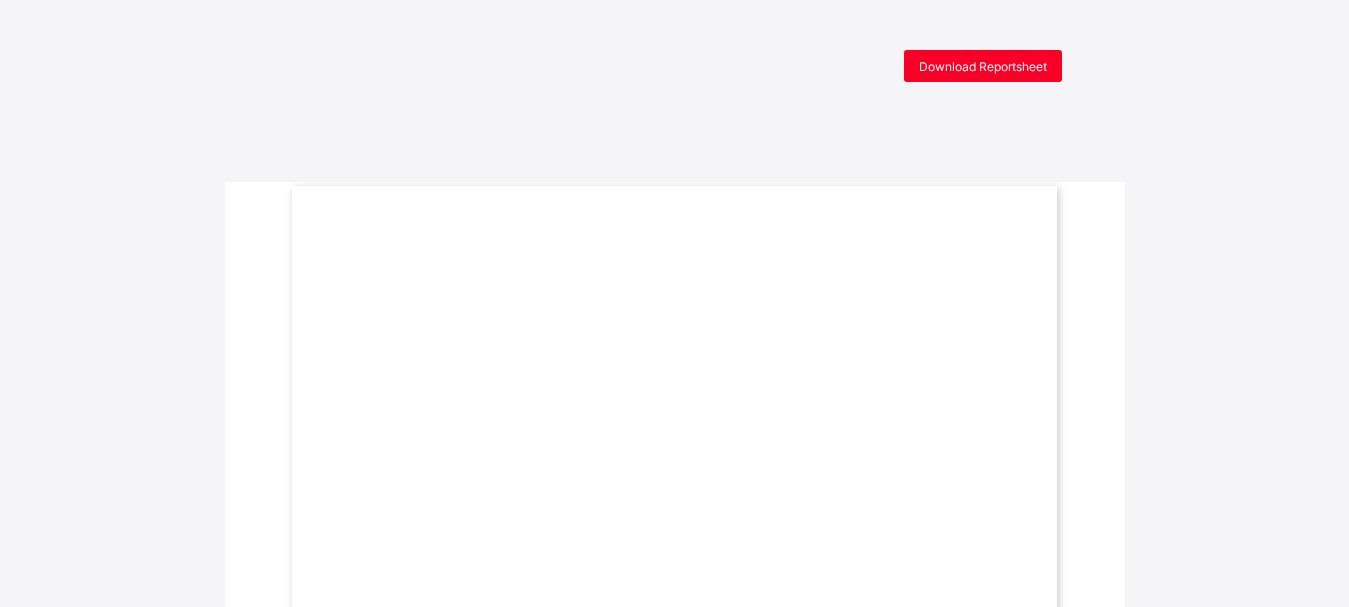 scroll, scrollTop: 0, scrollLeft: 0, axis: both 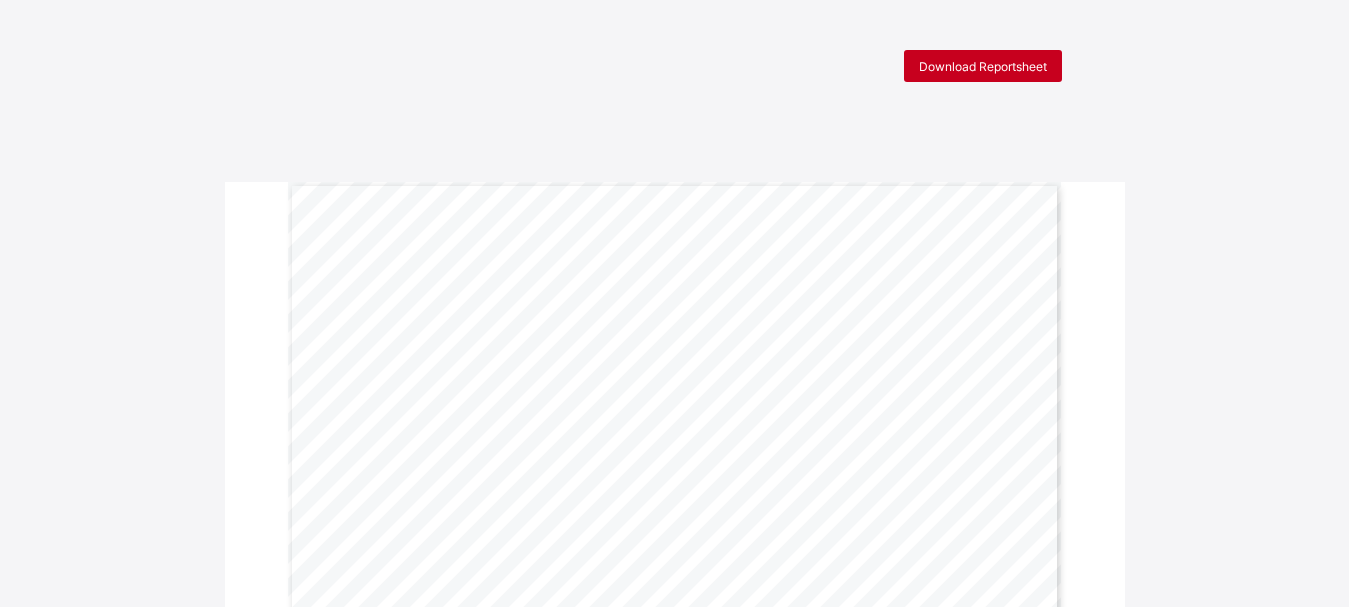 click on "Download Reportsheet" at bounding box center (983, 66) 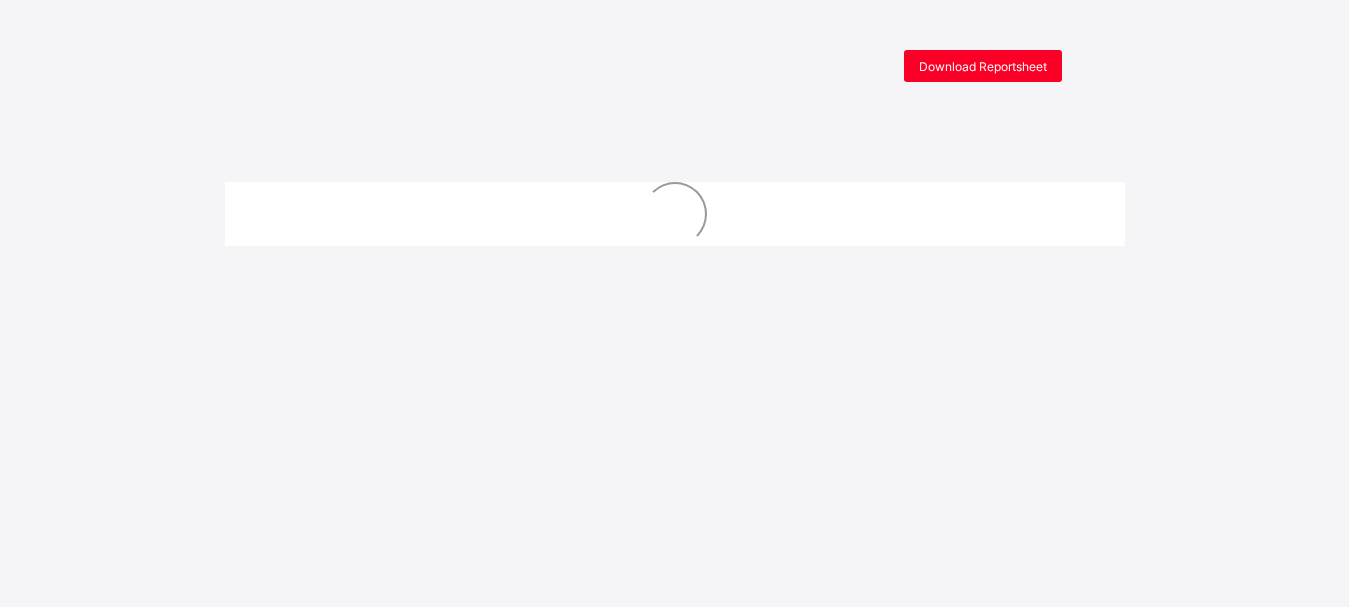 scroll, scrollTop: 0, scrollLeft: 0, axis: both 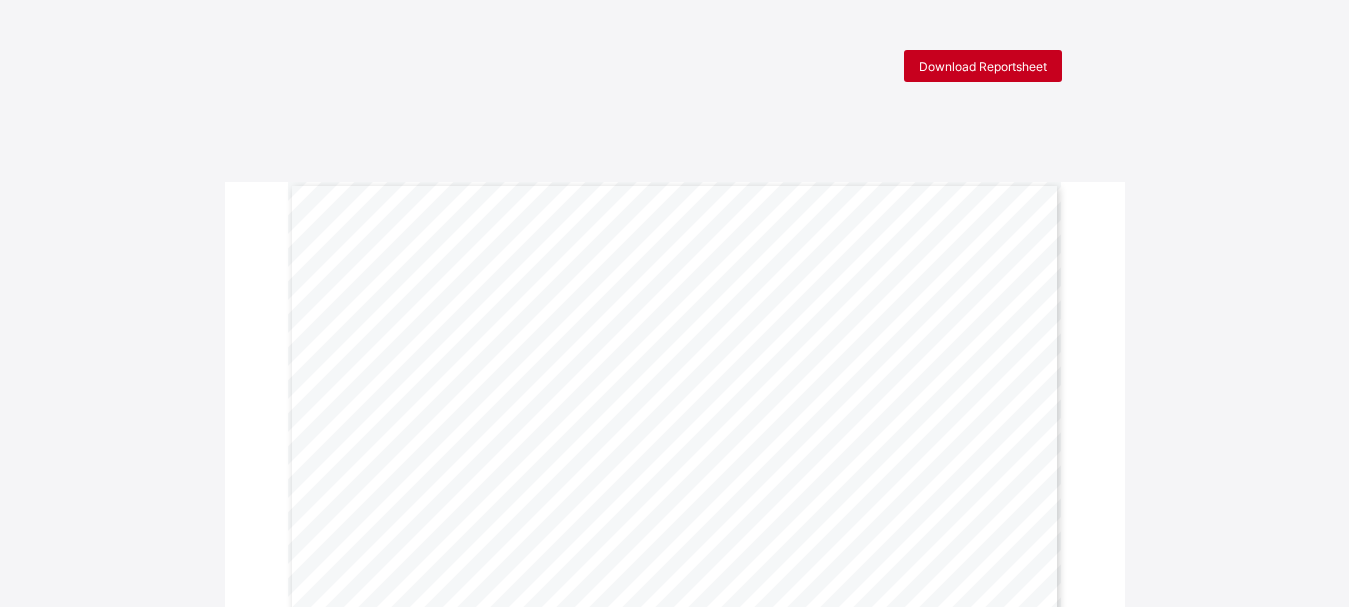 click on "Download Reportsheet" at bounding box center (983, 66) 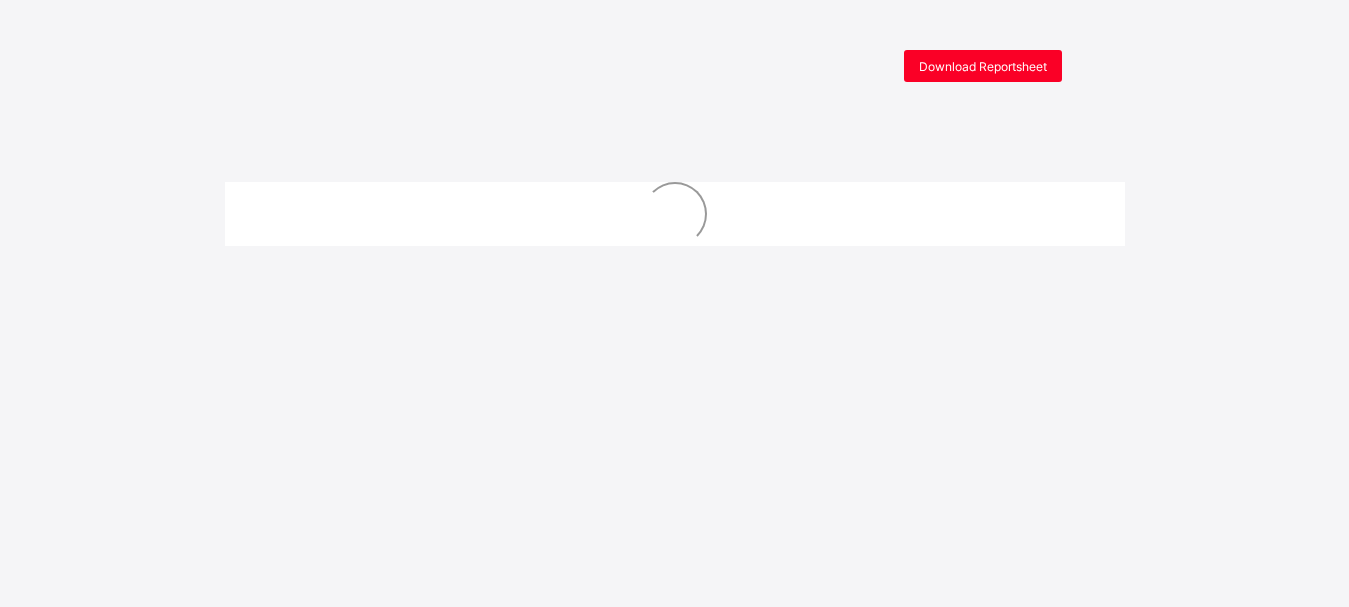 scroll, scrollTop: 0, scrollLeft: 0, axis: both 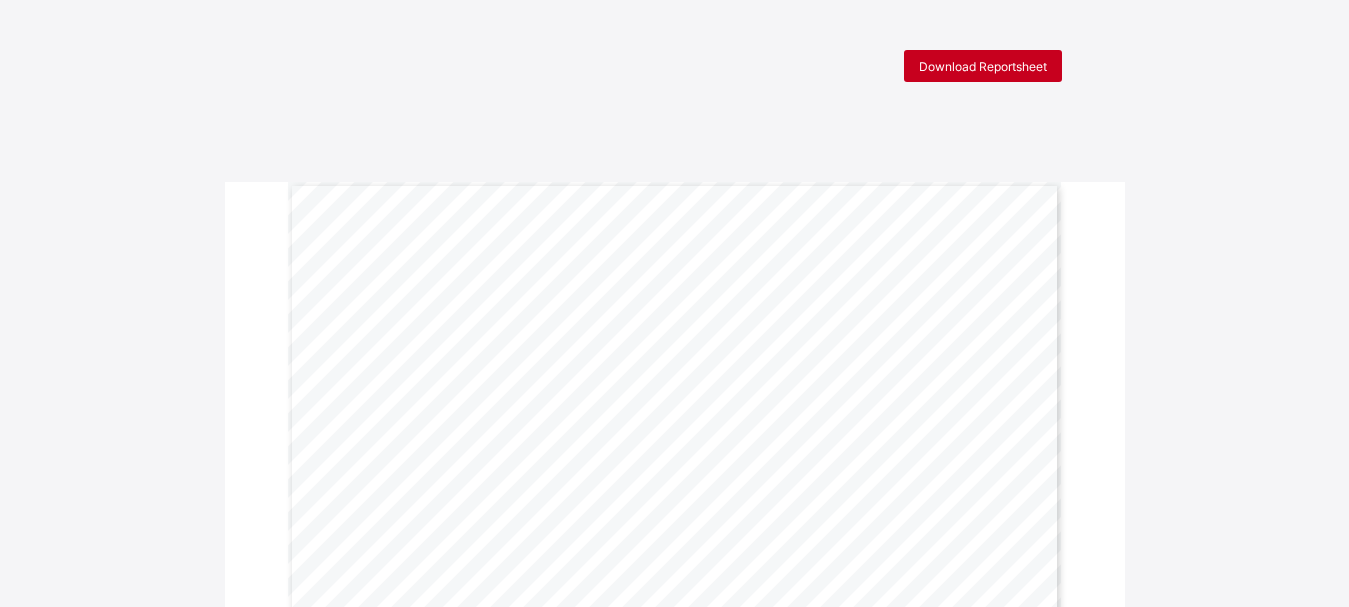 click on "Download Reportsheet" at bounding box center (983, 66) 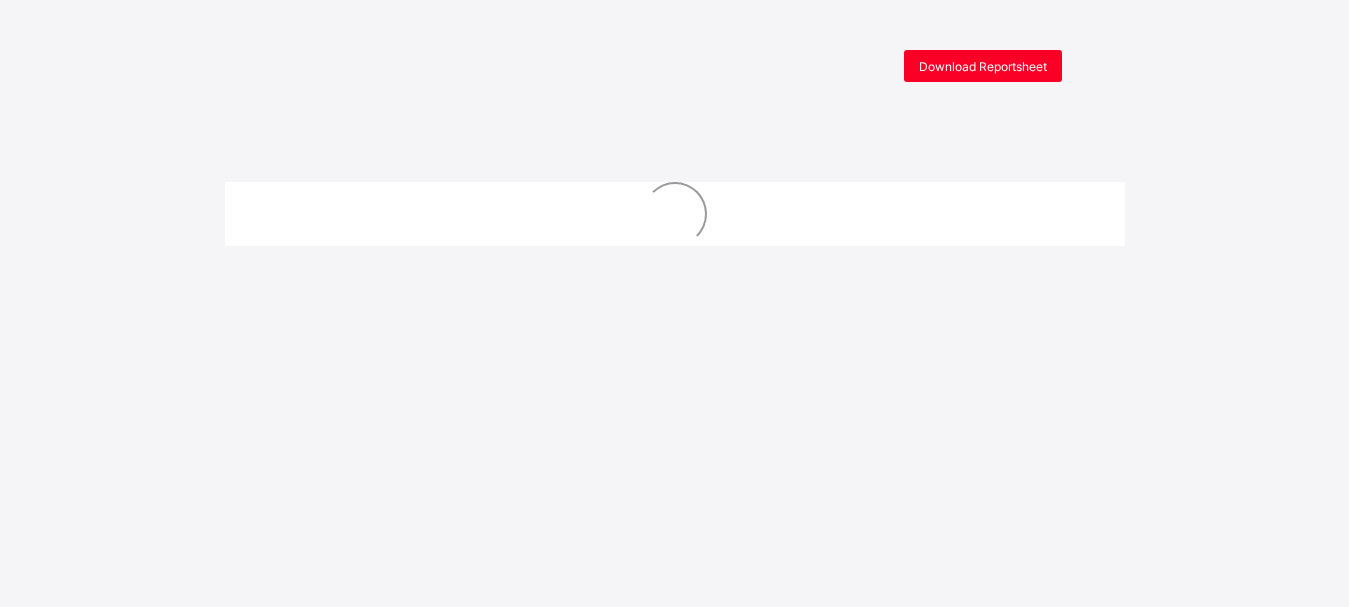 scroll, scrollTop: 0, scrollLeft: 0, axis: both 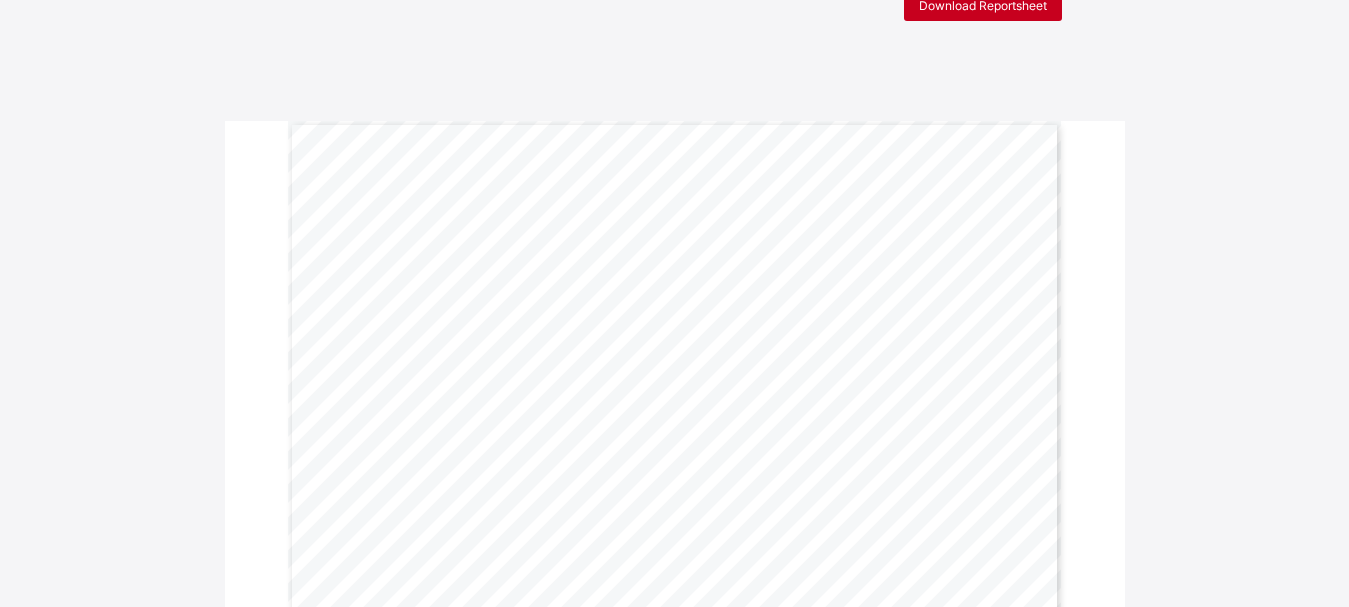 click on "Download Reportsheet" at bounding box center [983, 5] 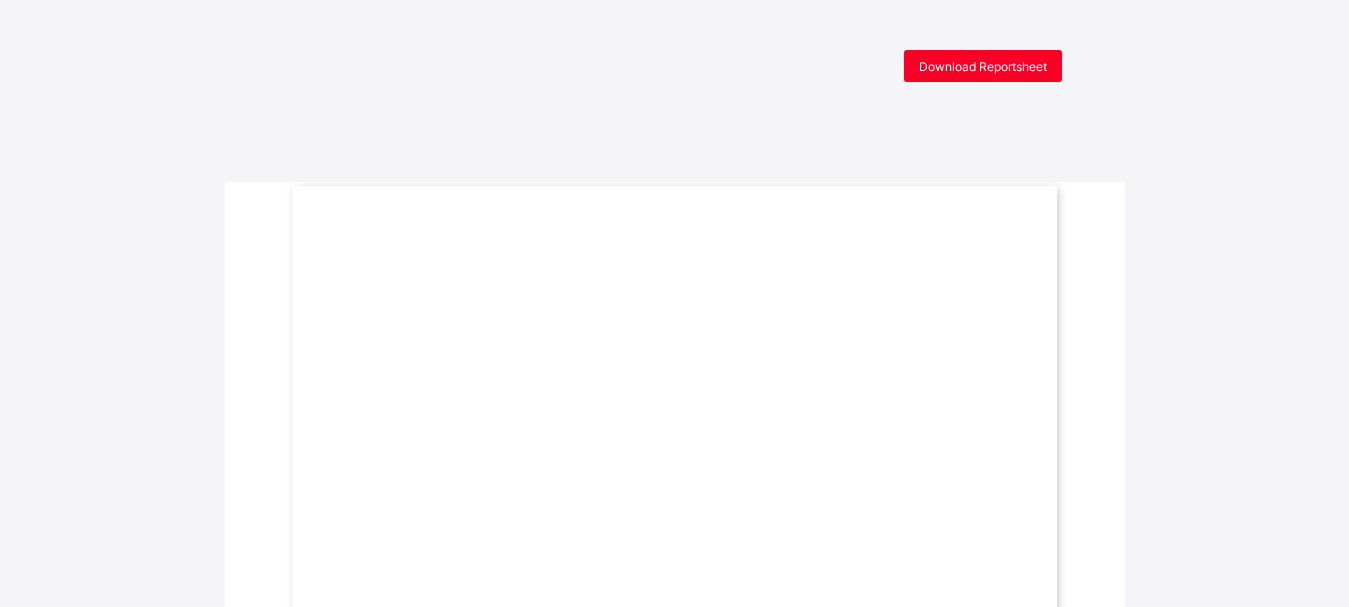 scroll, scrollTop: 0, scrollLeft: 0, axis: both 